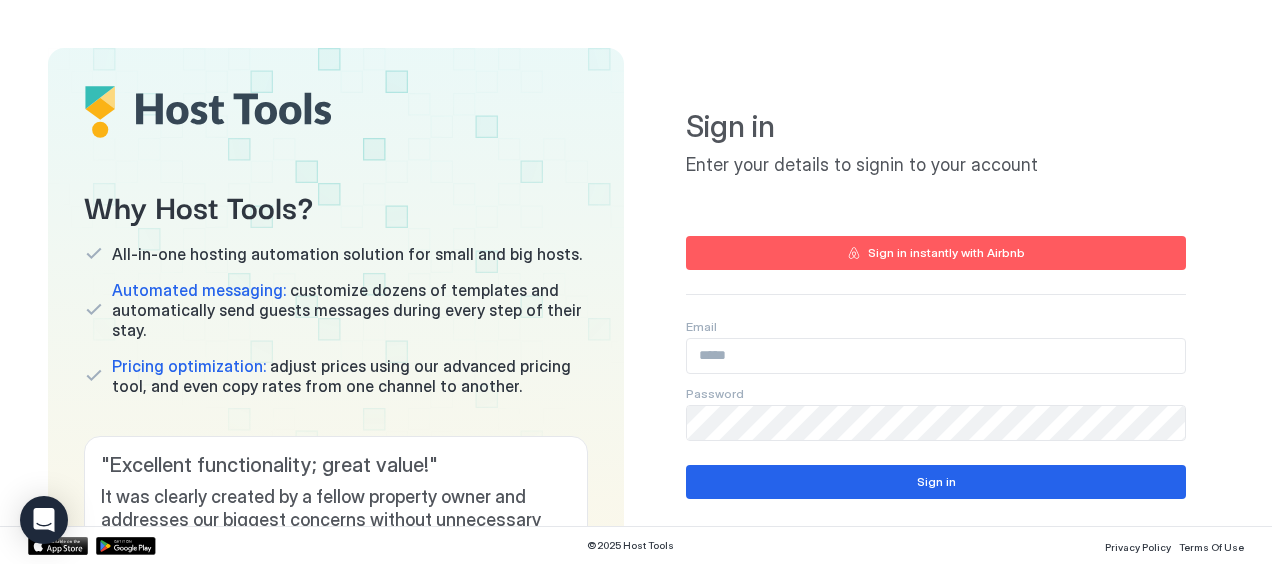 scroll, scrollTop: 0, scrollLeft: 0, axis: both 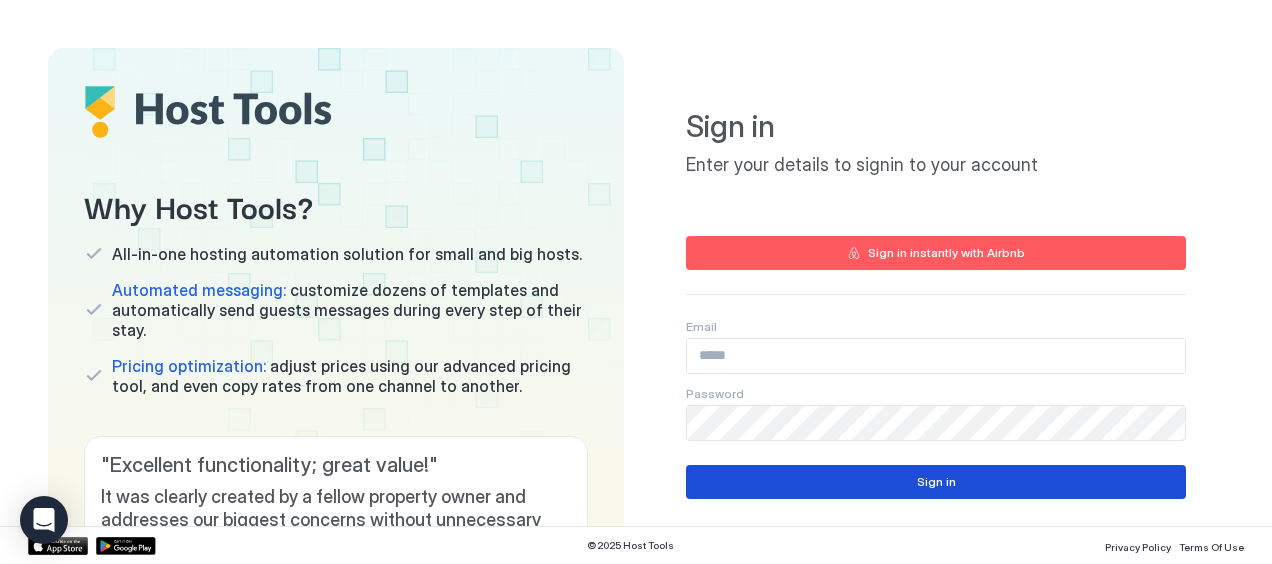 type on "**********" 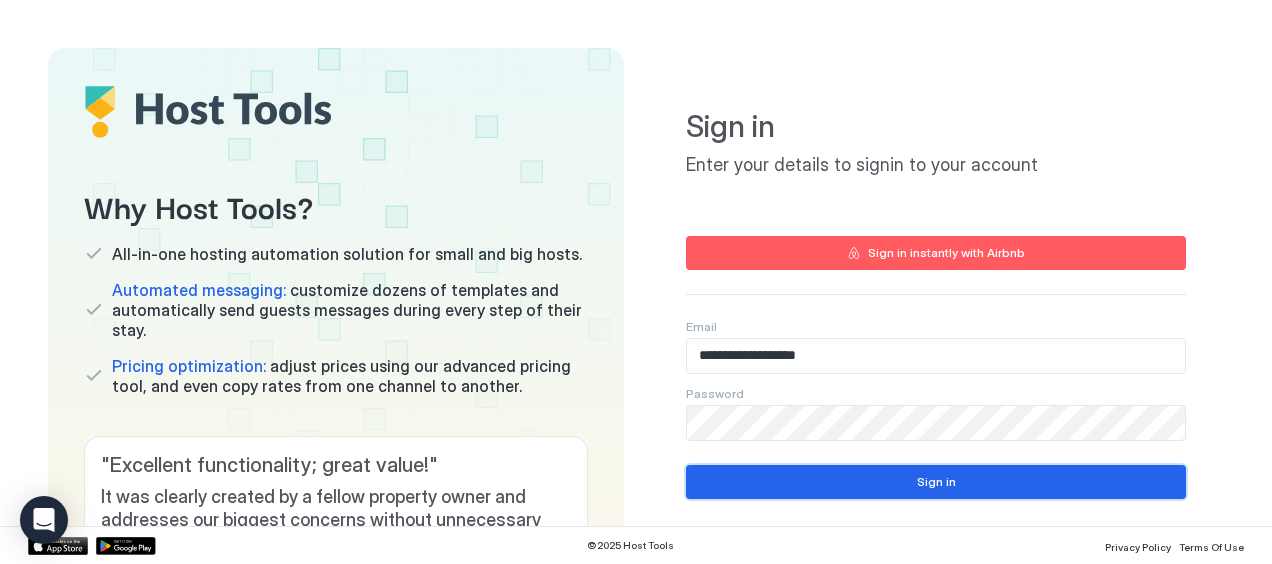 click on "Sign in" at bounding box center [936, 482] 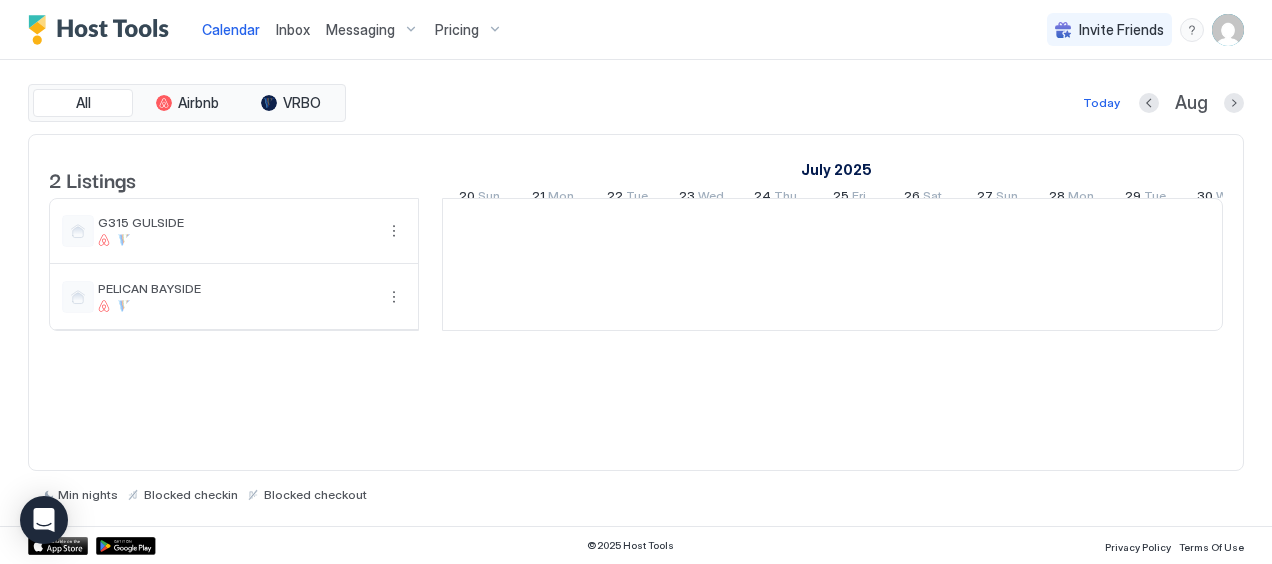 scroll, scrollTop: 0, scrollLeft: 1111, axis: horizontal 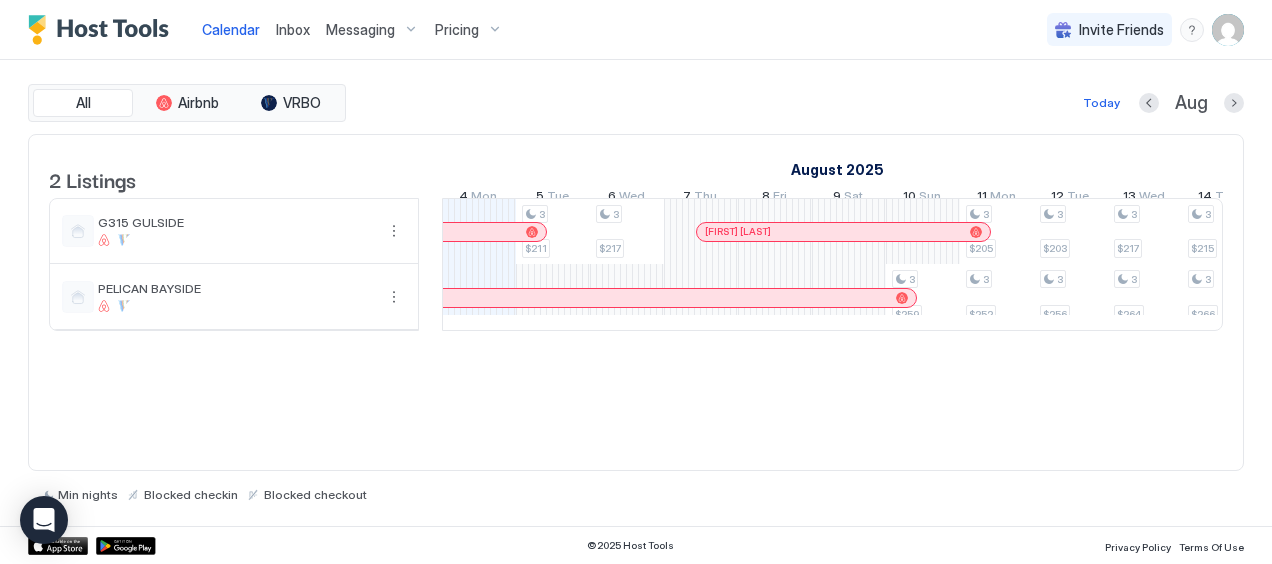 click on "Inbox" at bounding box center (293, 29) 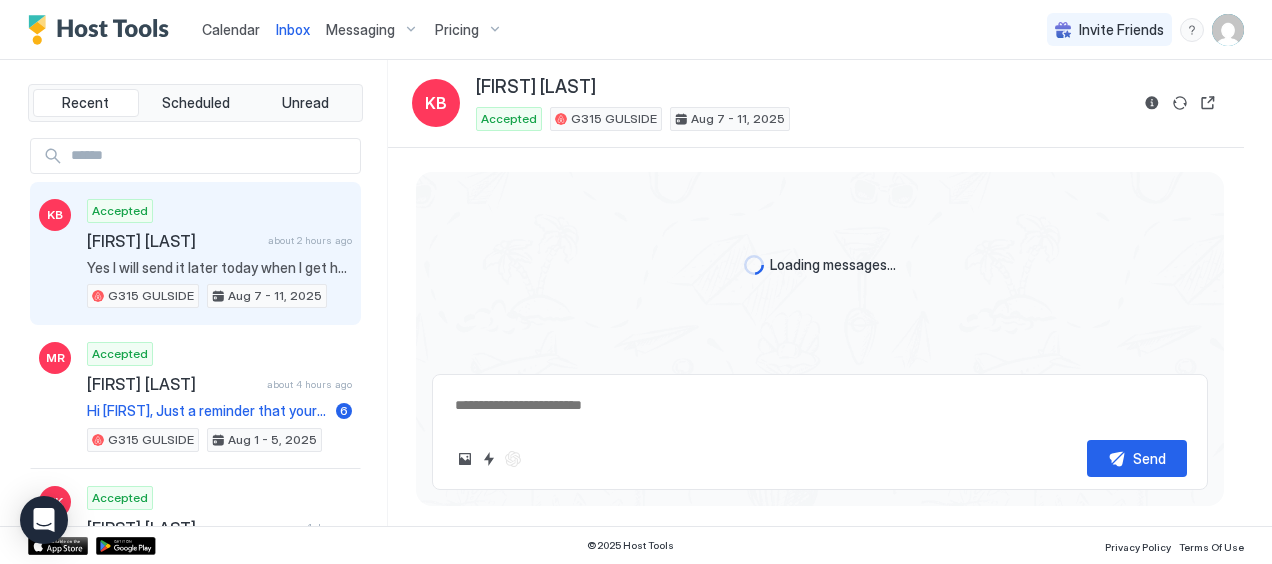 scroll, scrollTop: 2185, scrollLeft: 0, axis: vertical 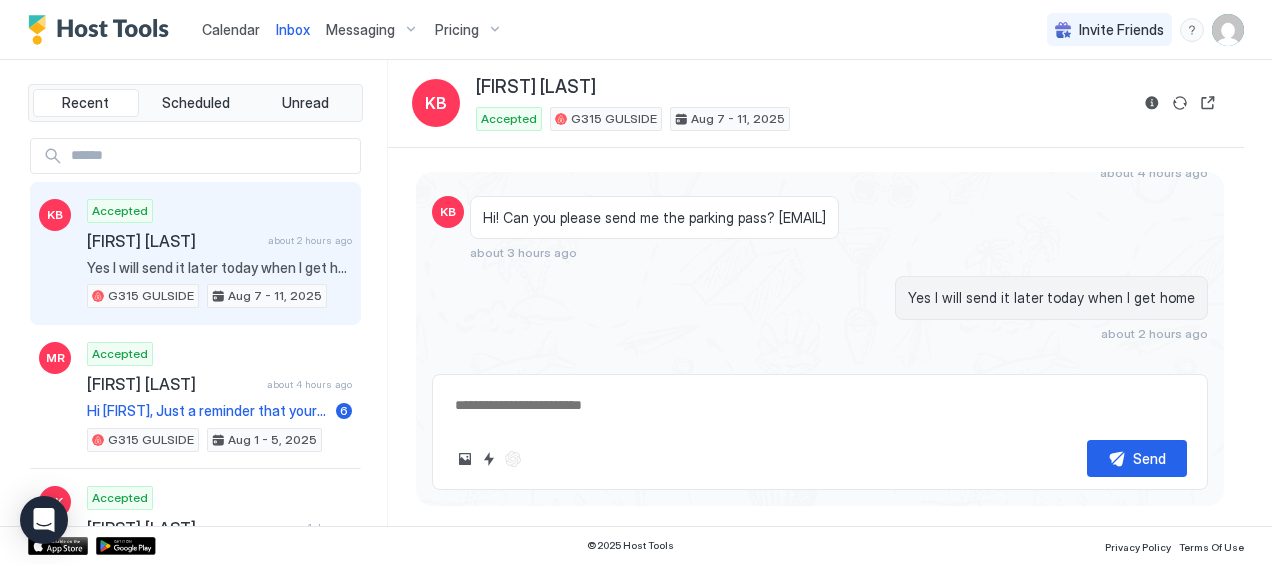 click on "[FIRST] [LAST]" at bounding box center [173, 241] 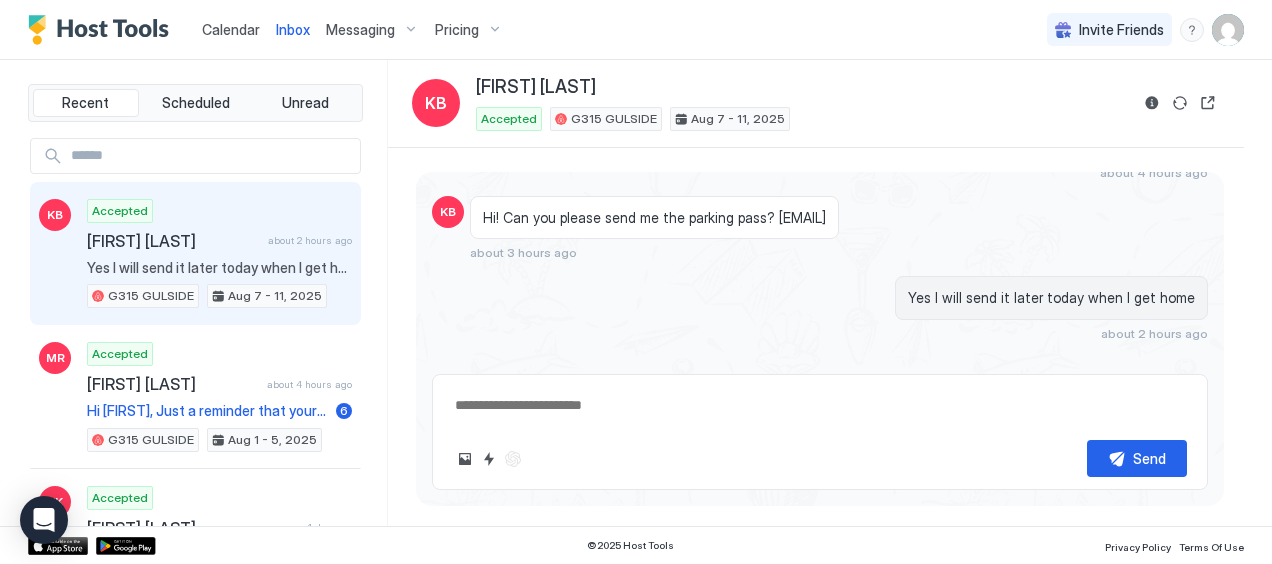 click at bounding box center [820, 405] 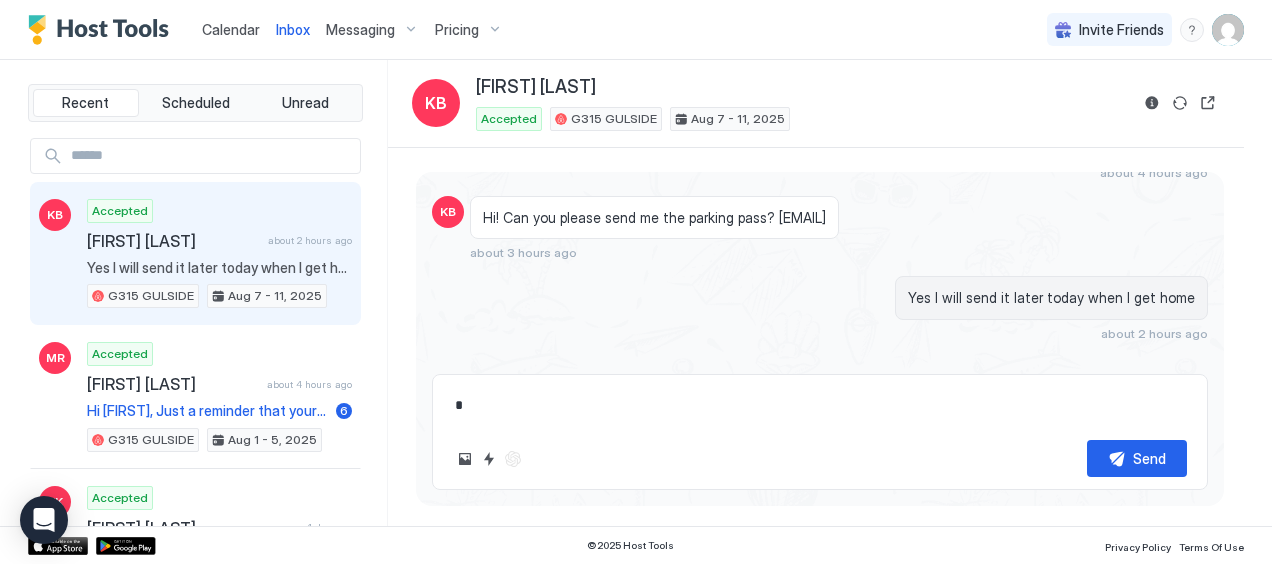 type on "*" 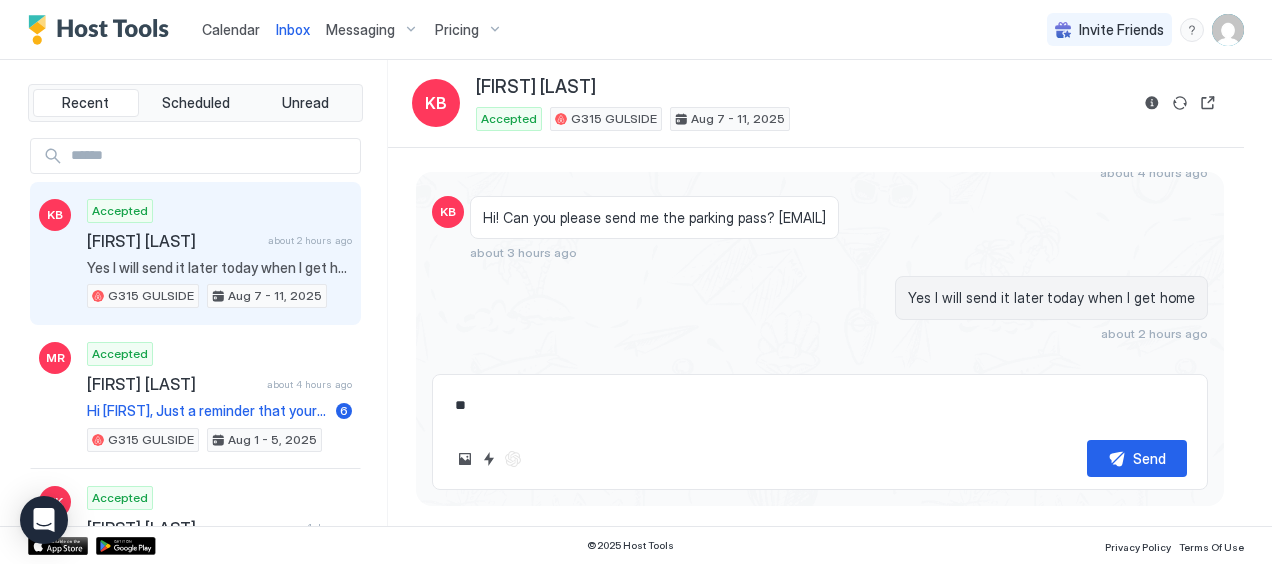 type on "***" 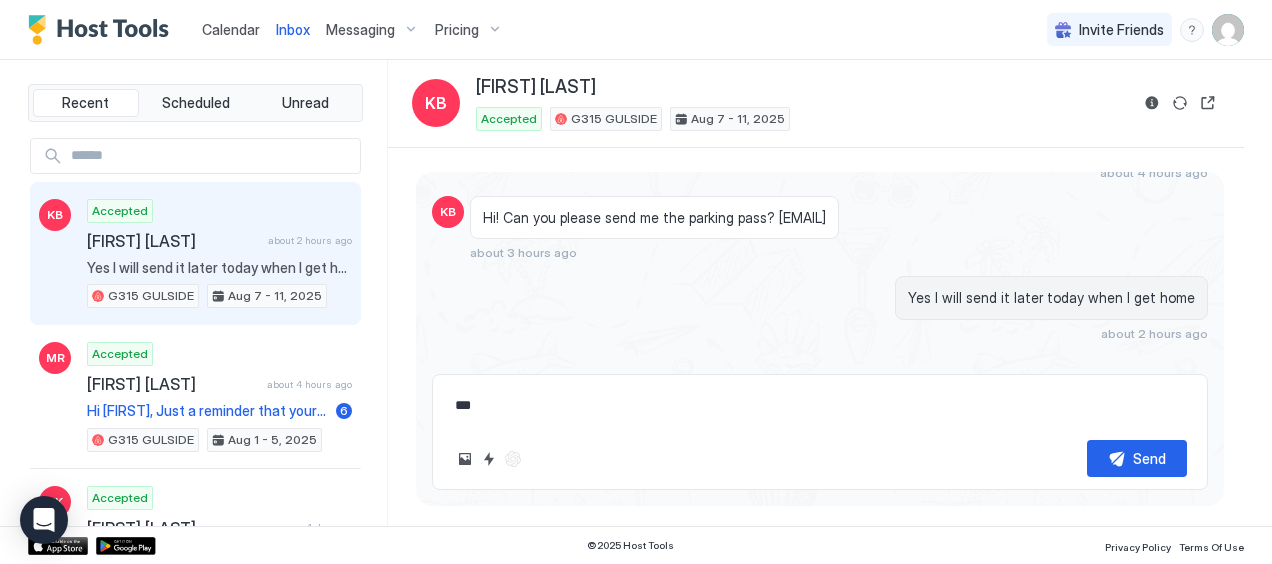 type on "*" 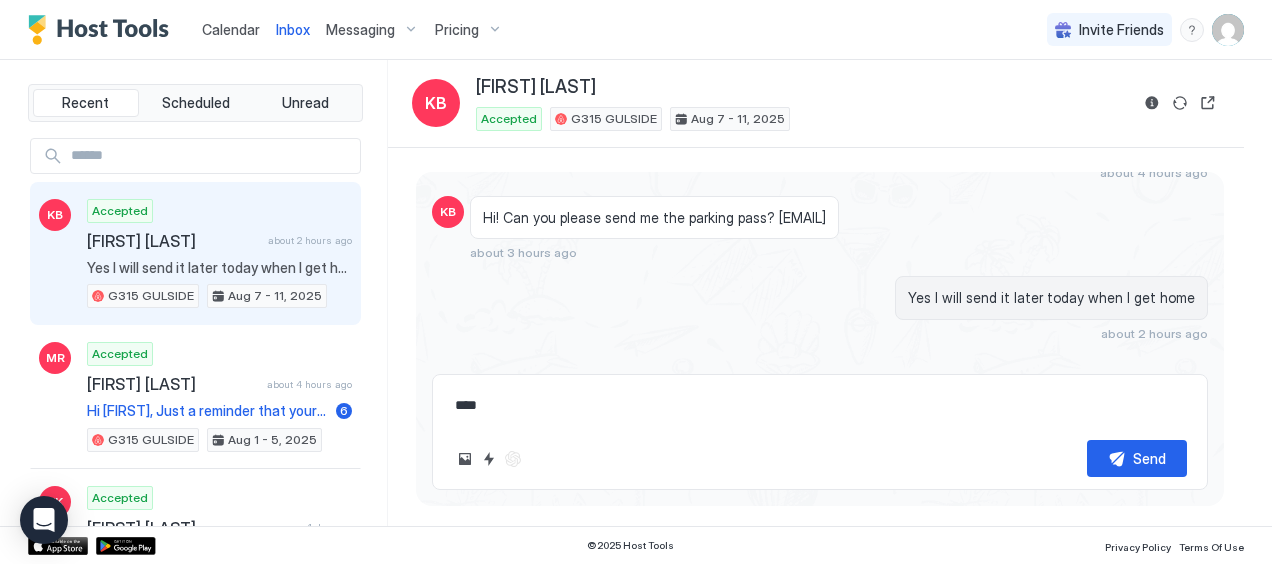 type on "*" 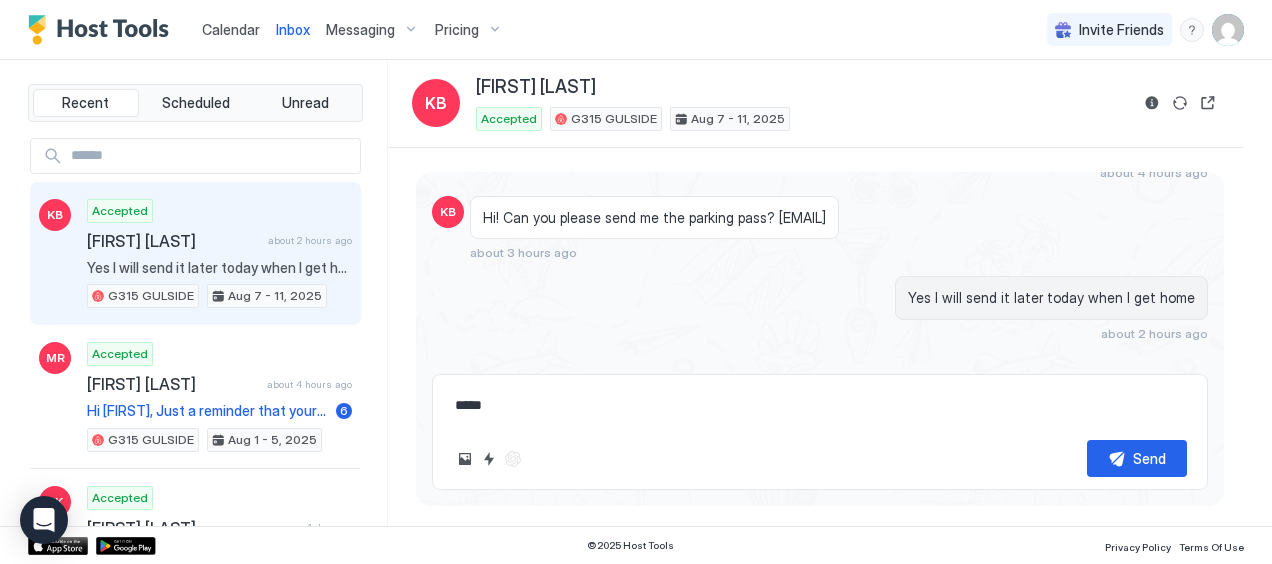 type on "*" 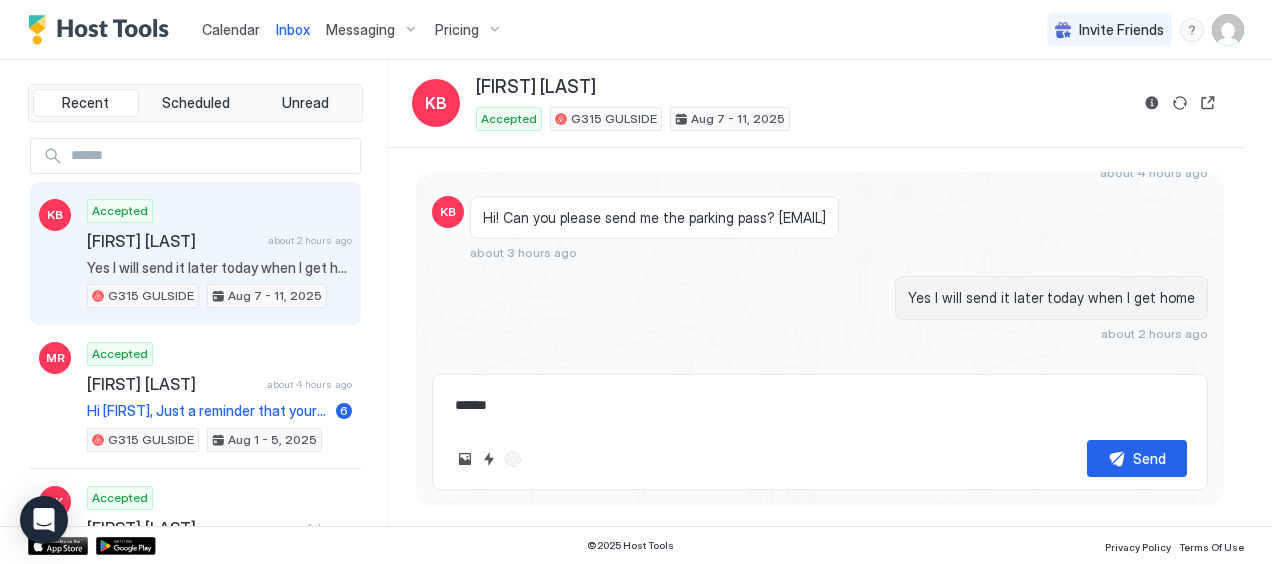 type on "*" 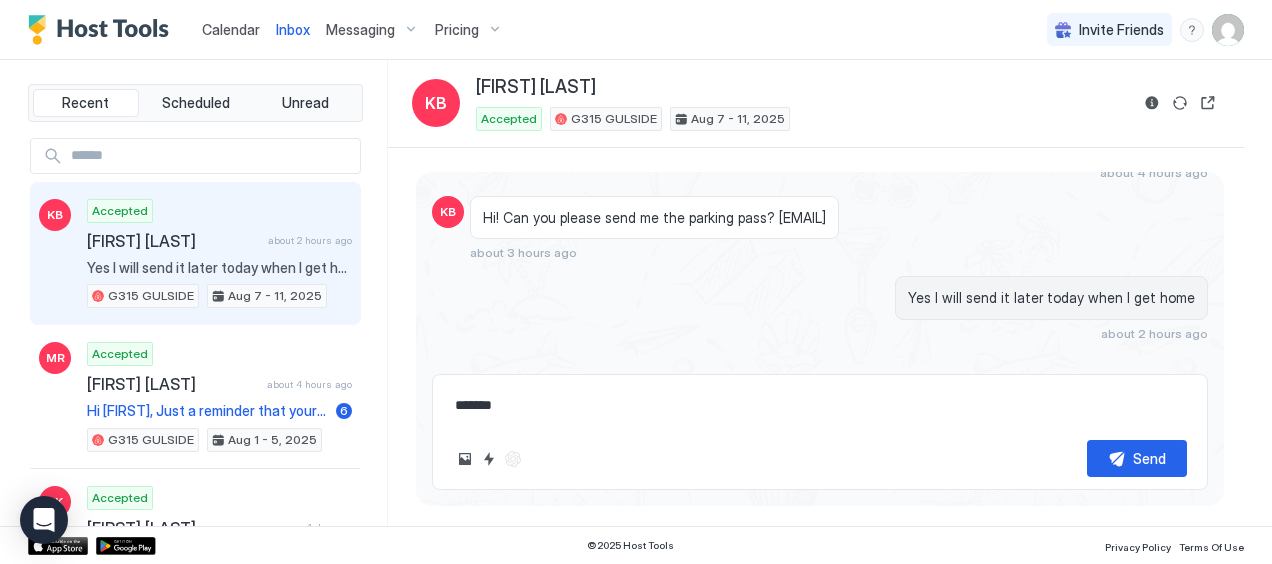 type on "*" 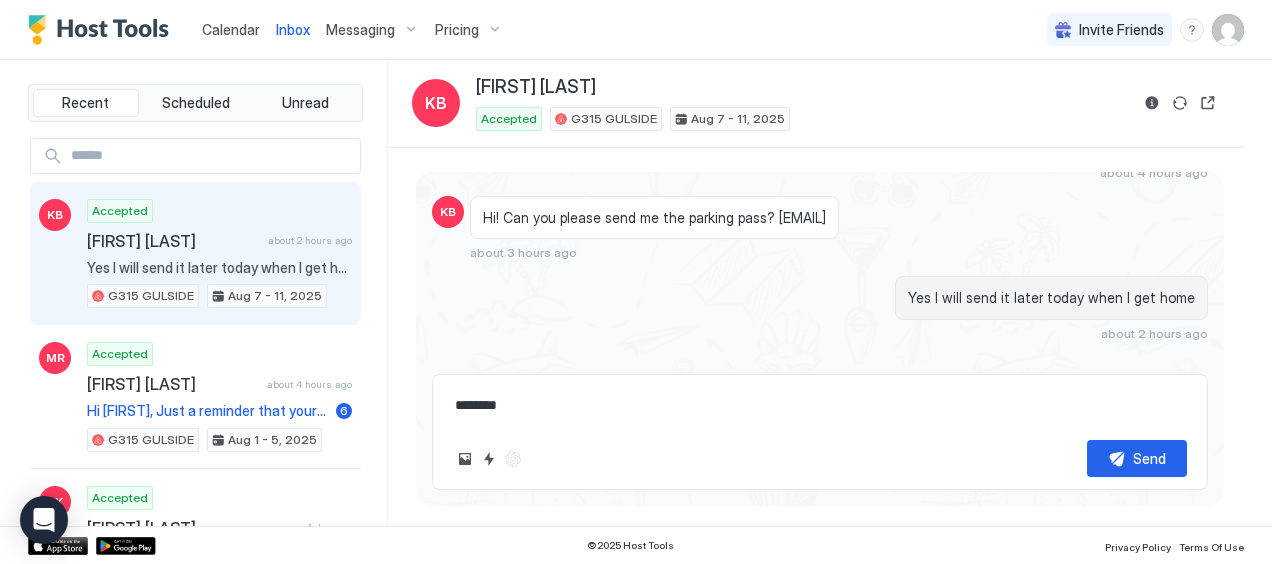 type on "*" 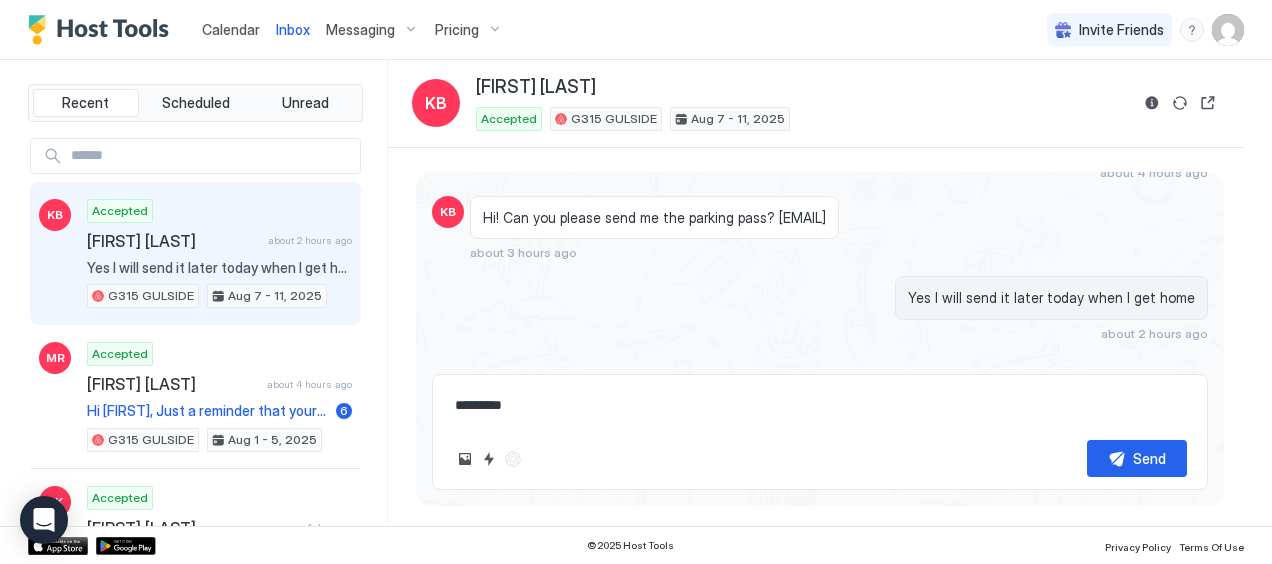type on "*" 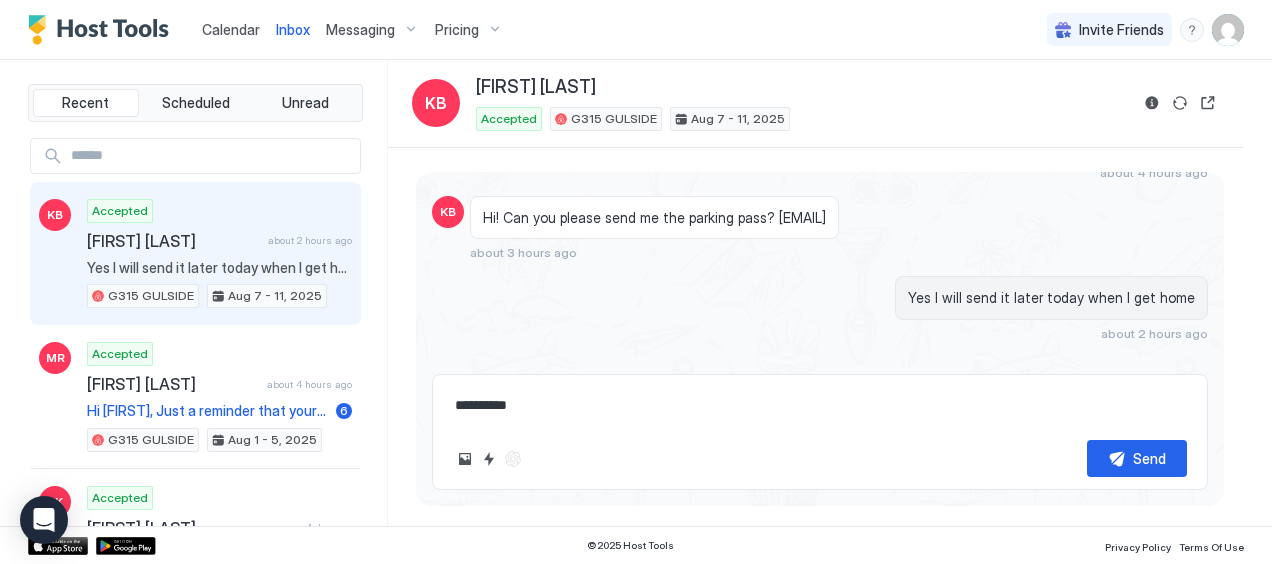 type on "*" 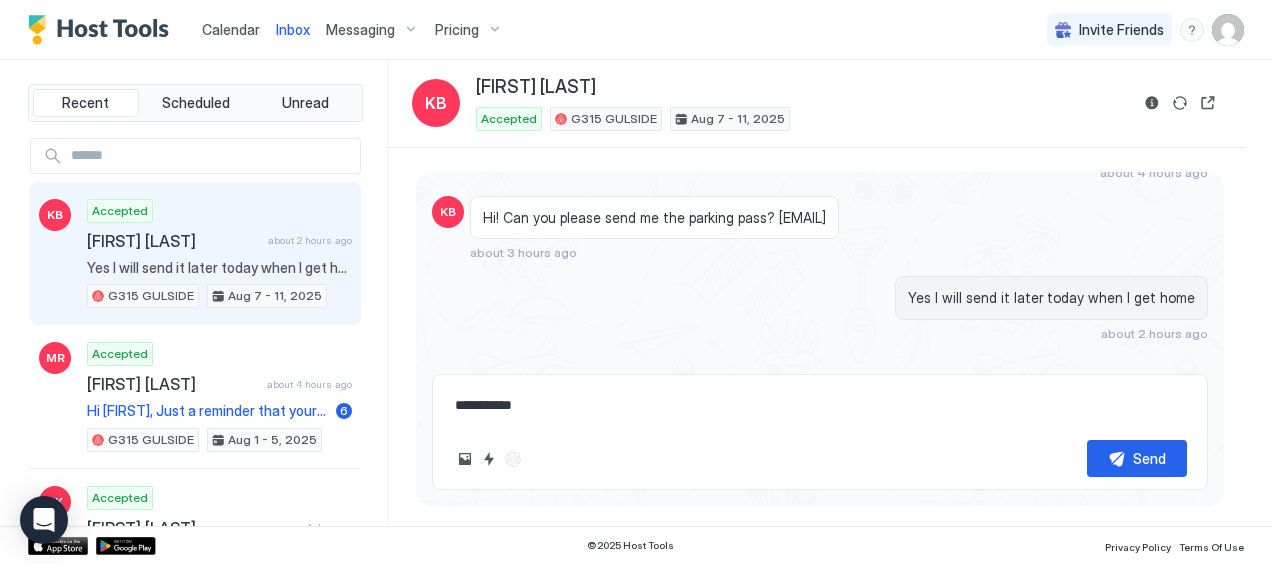 type on "*" 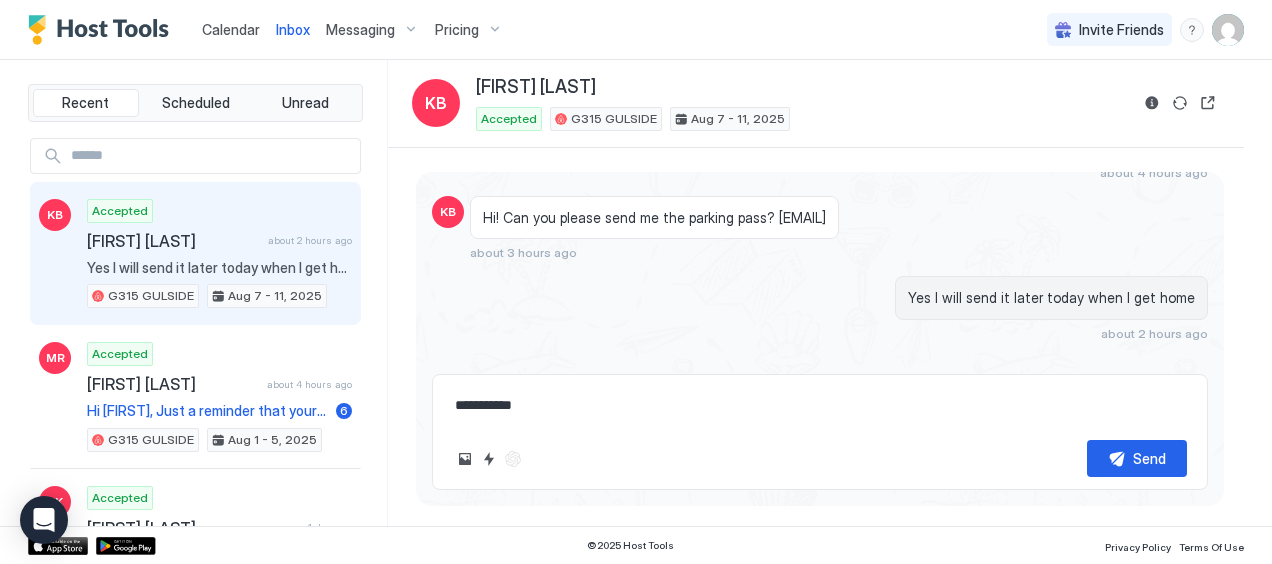 type on "**********" 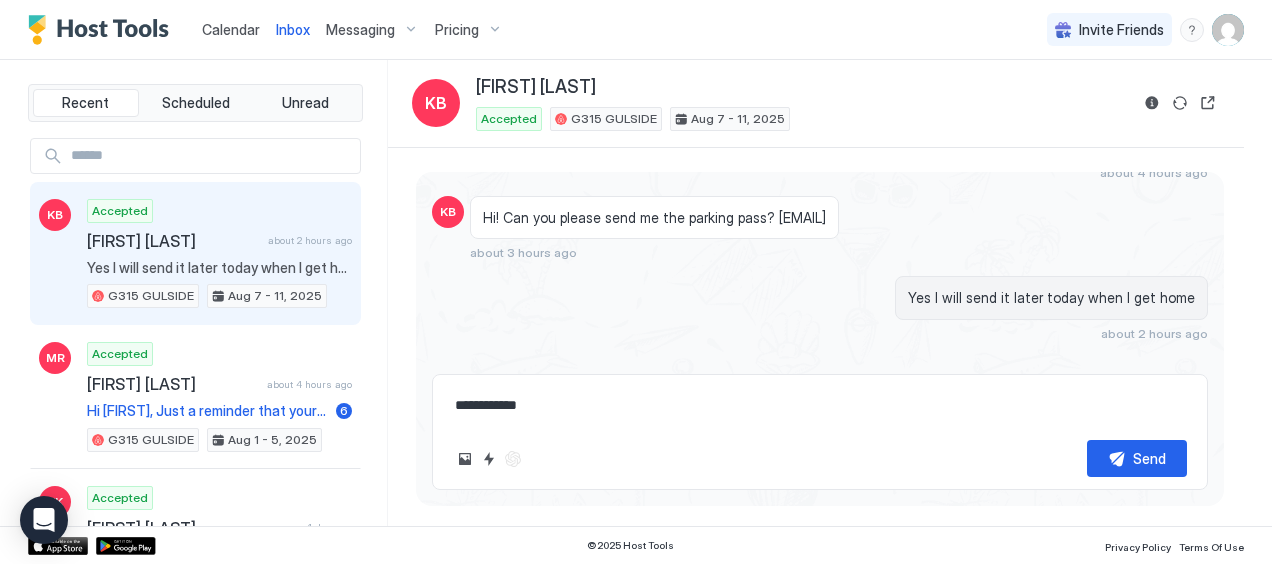 type on "*" 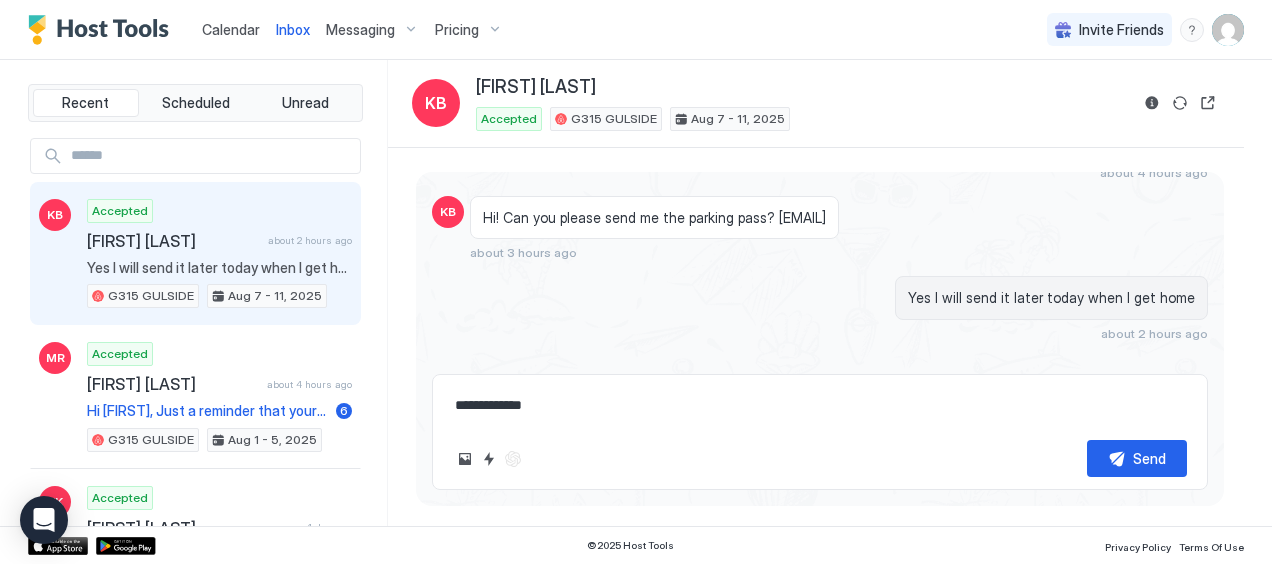 type on "*" 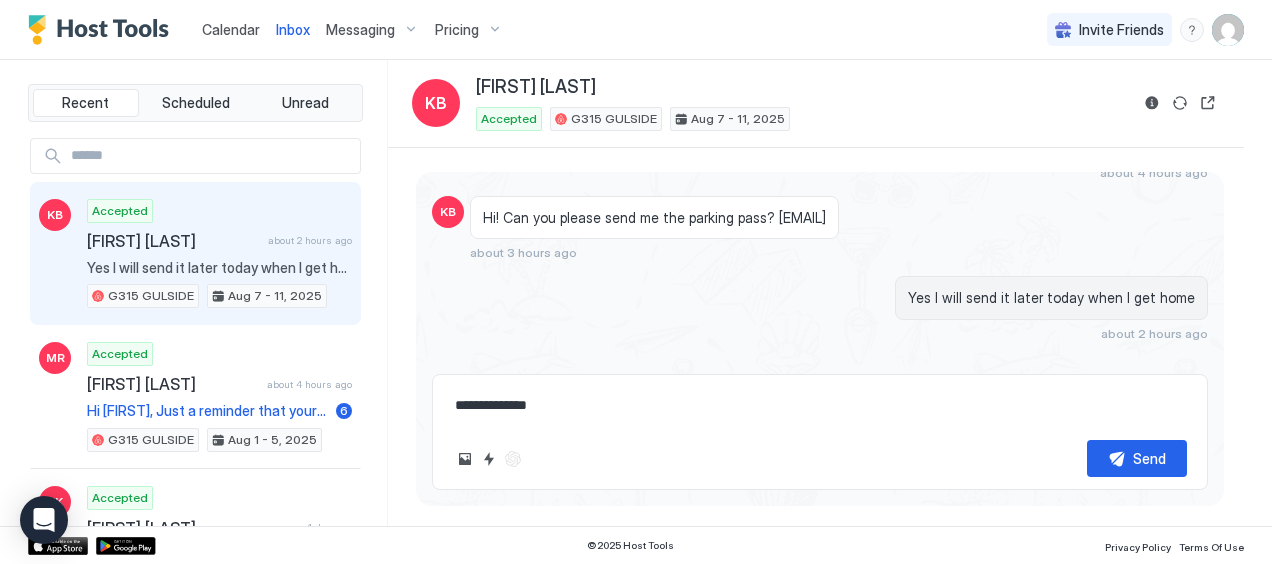 type on "**********" 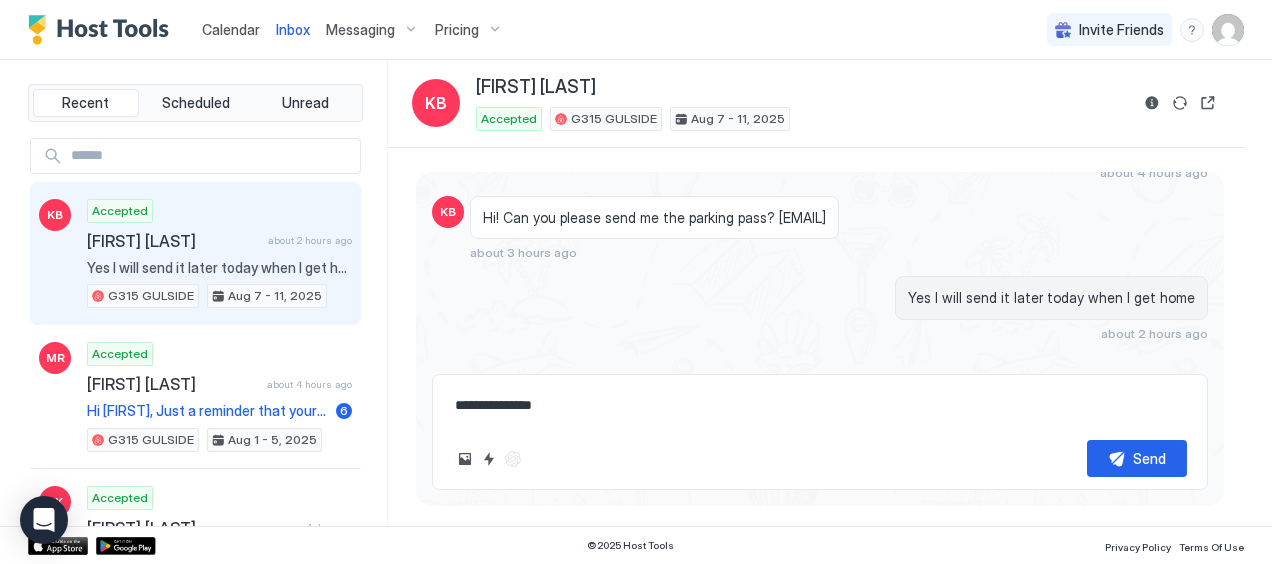 type on "*" 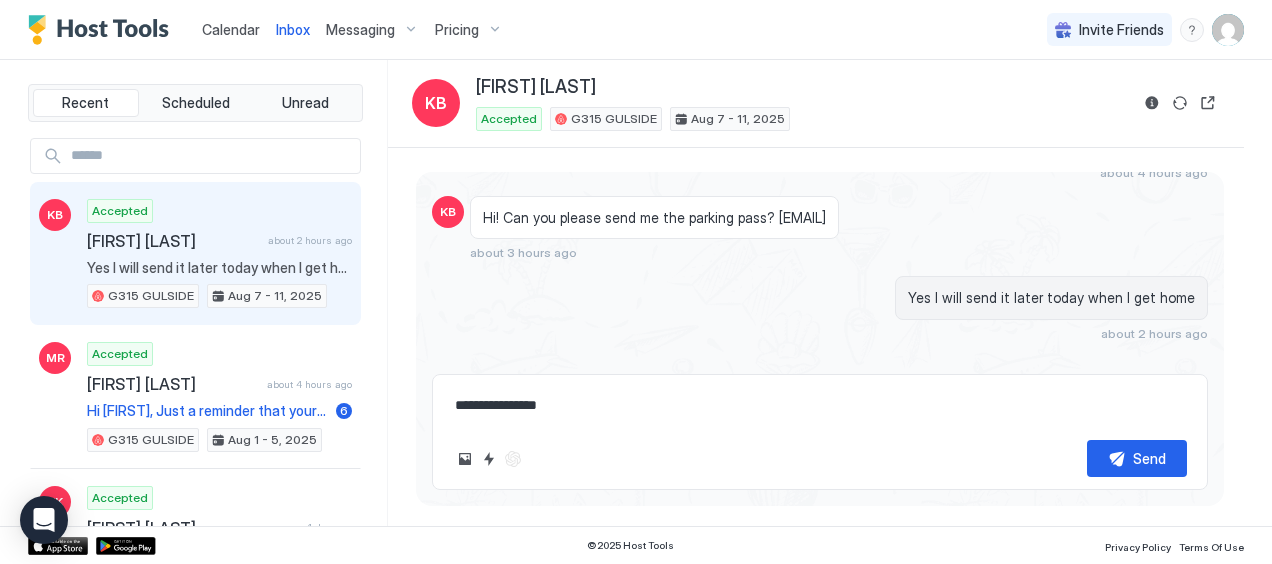 type on "*" 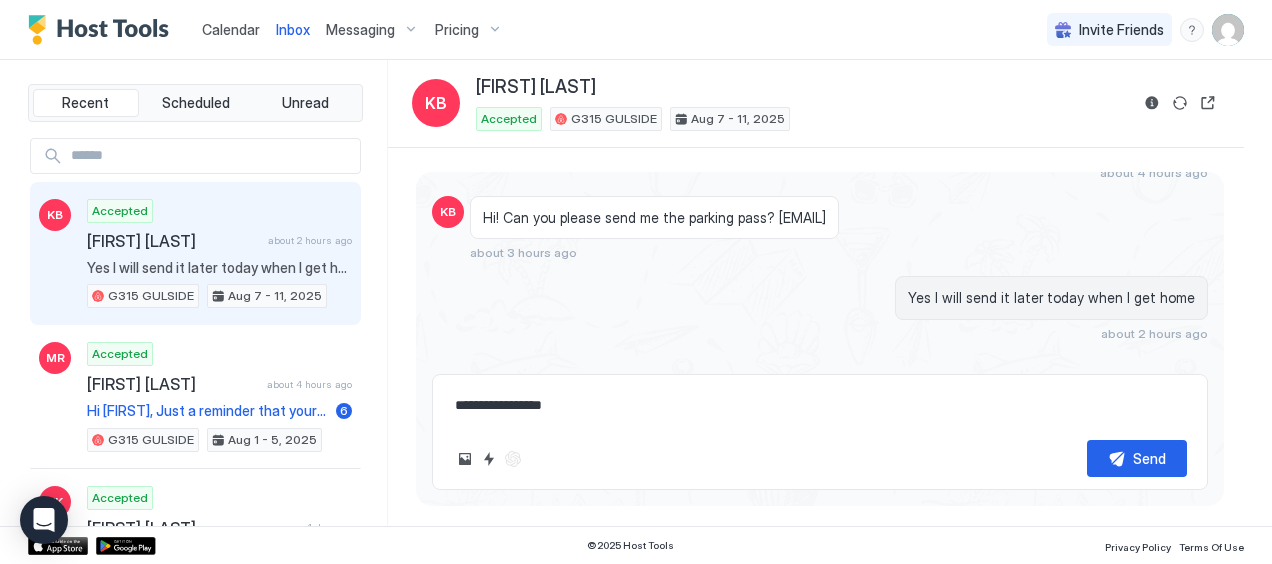type on "*" 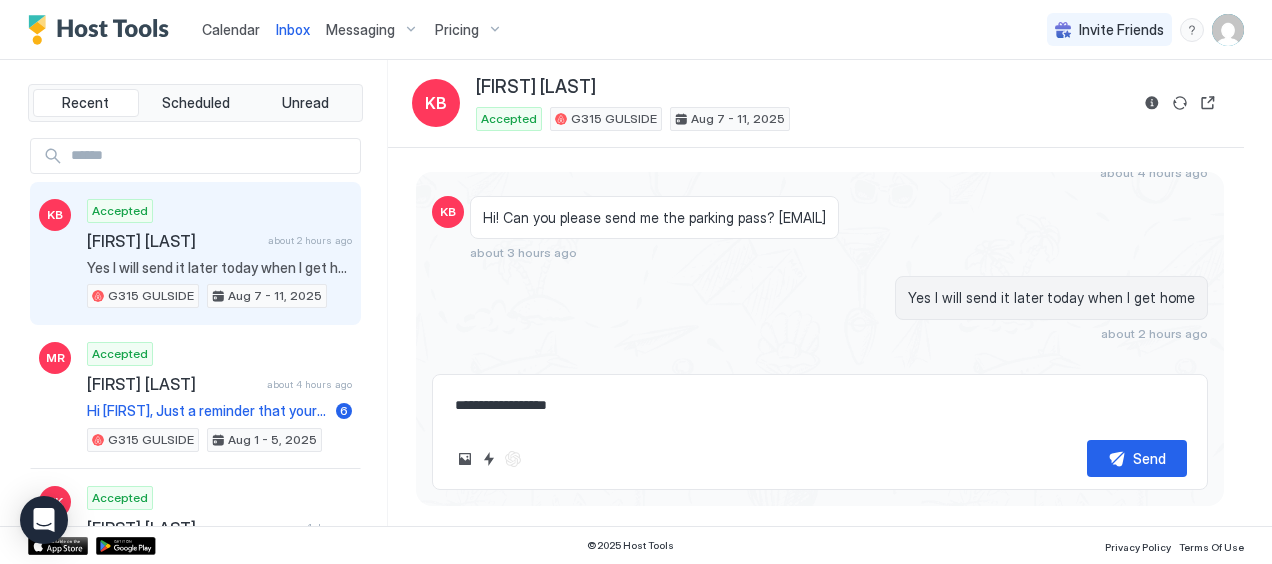 type on "*" 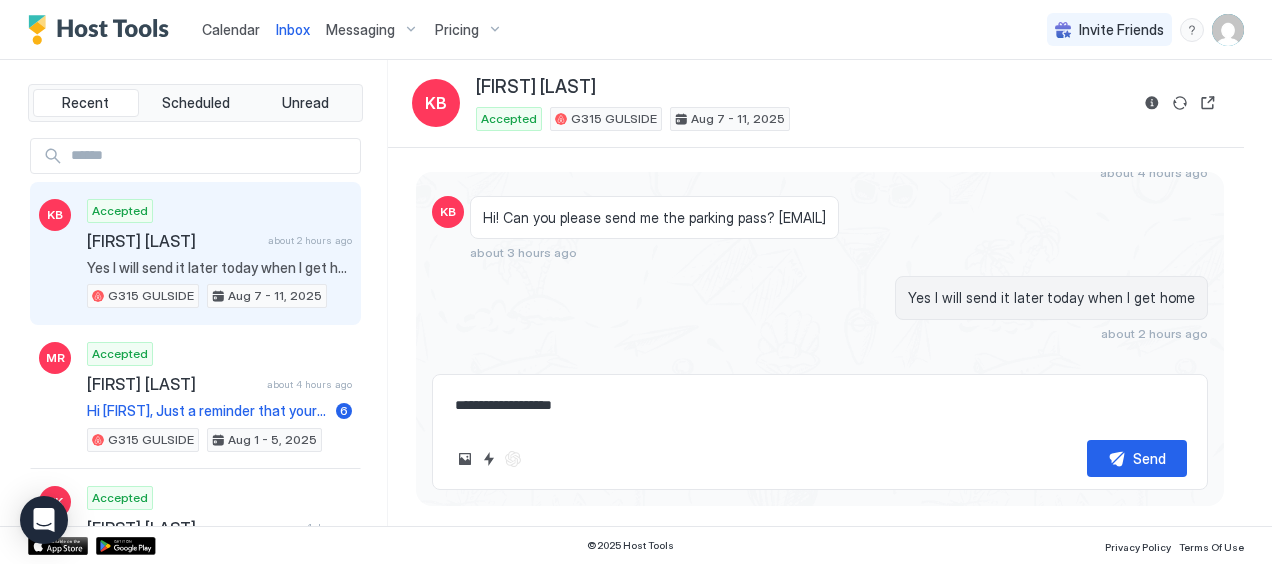 type on "*" 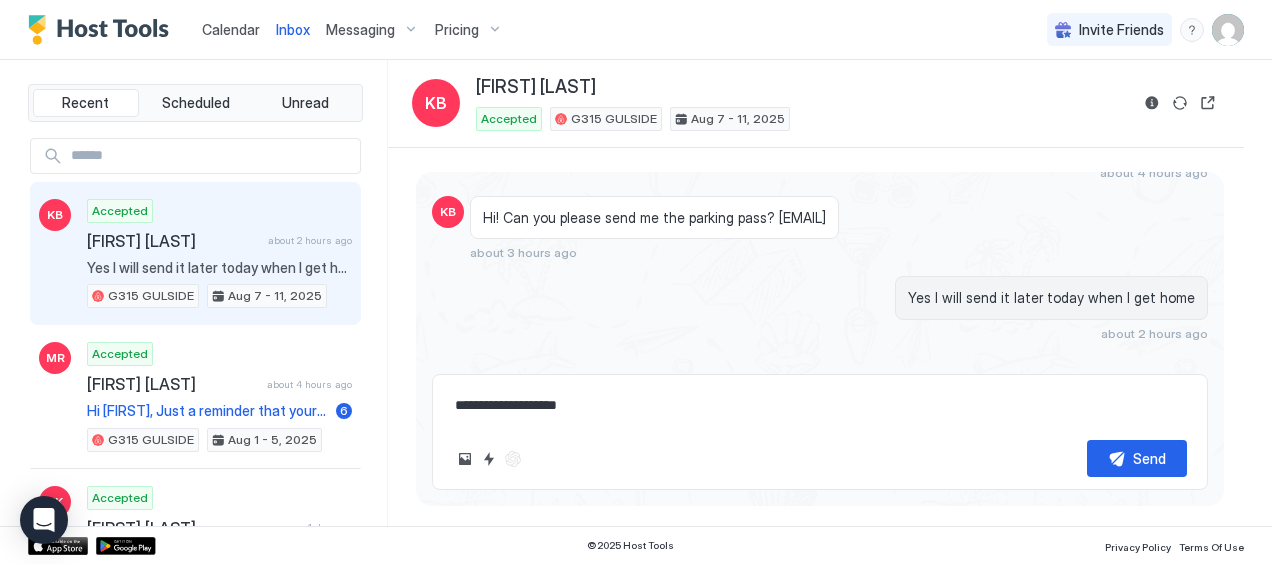 type on "*" 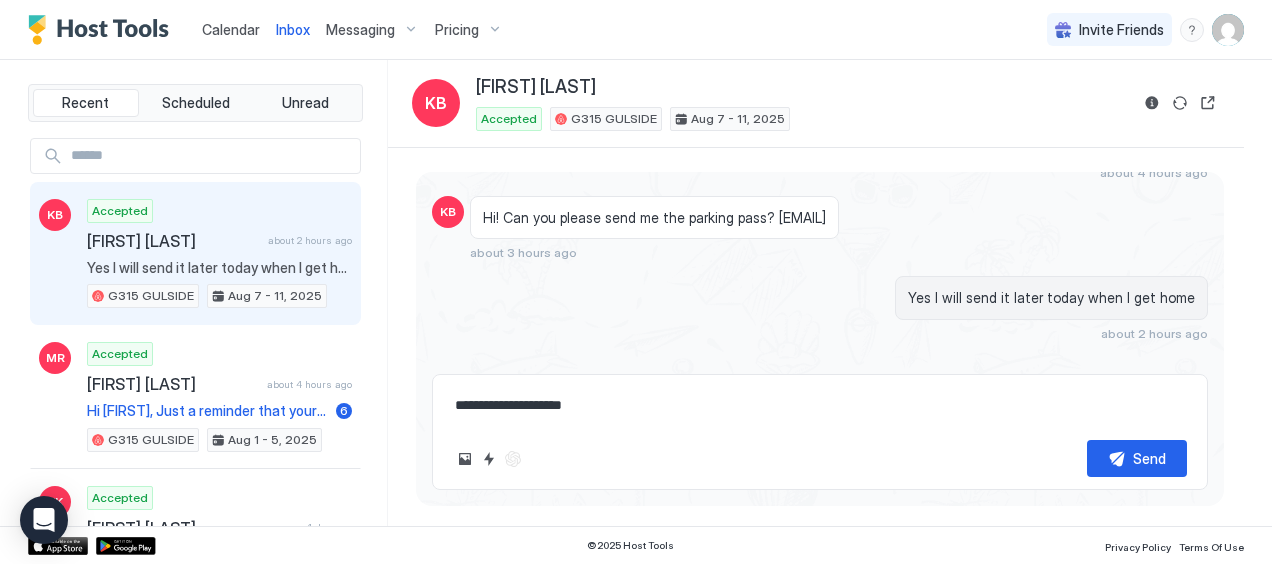 type on "*" 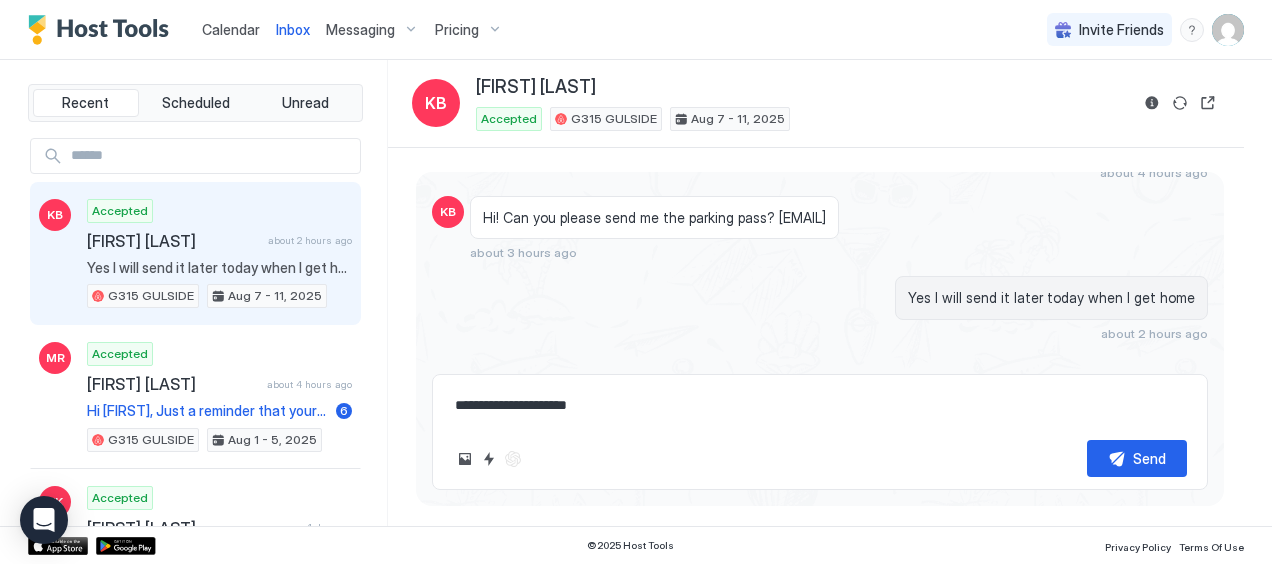 type on "*" 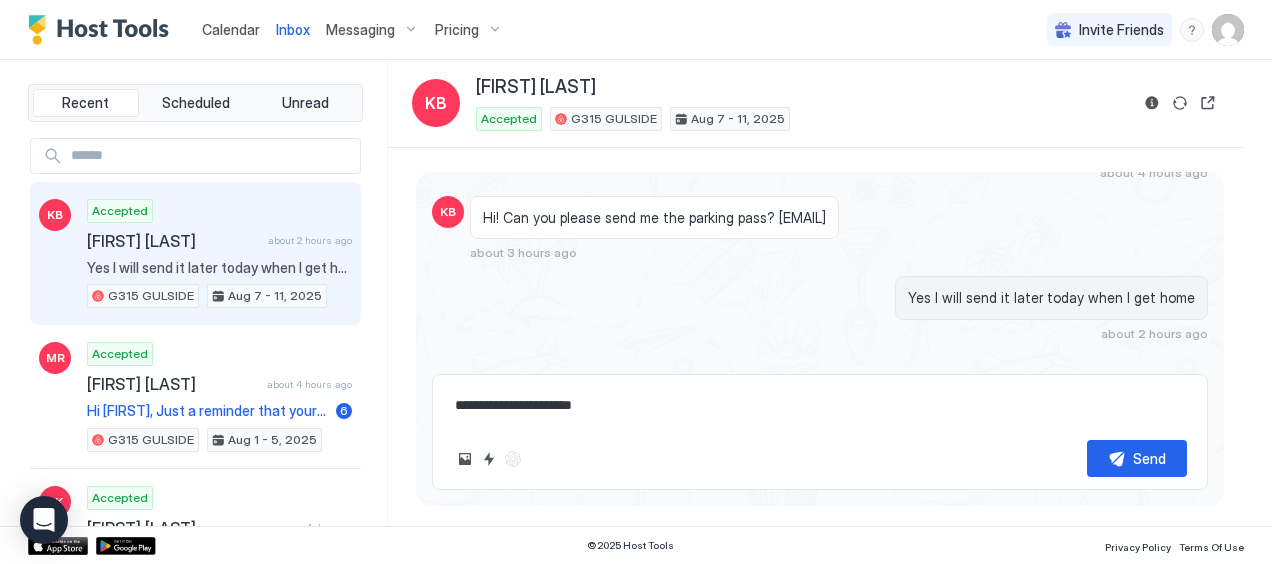 type on "*" 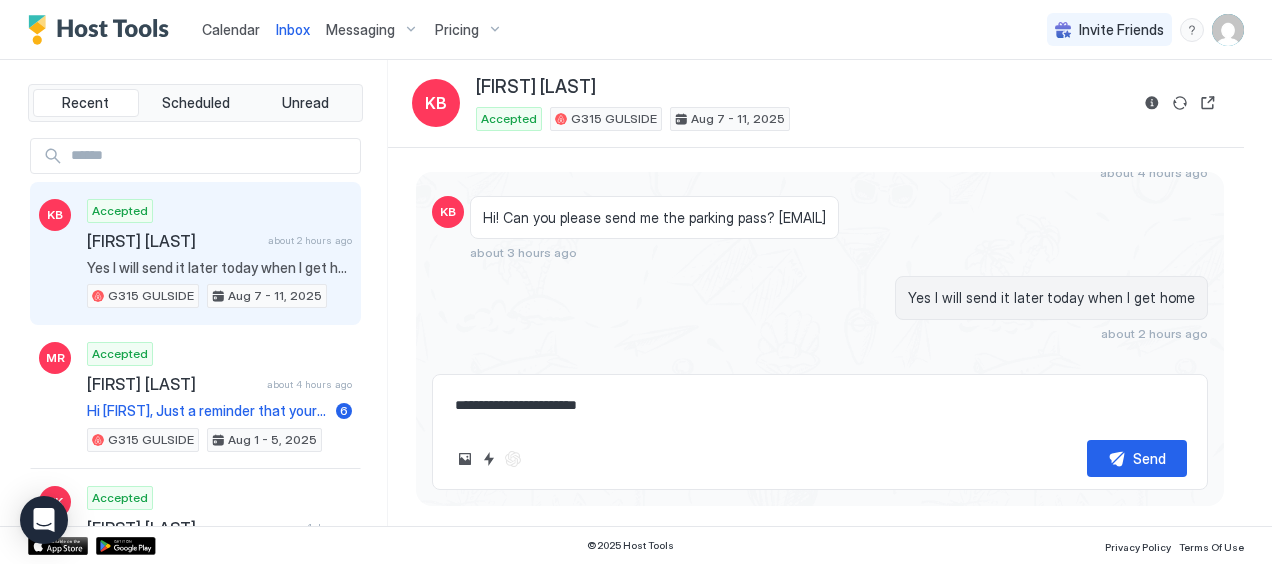 type on "**********" 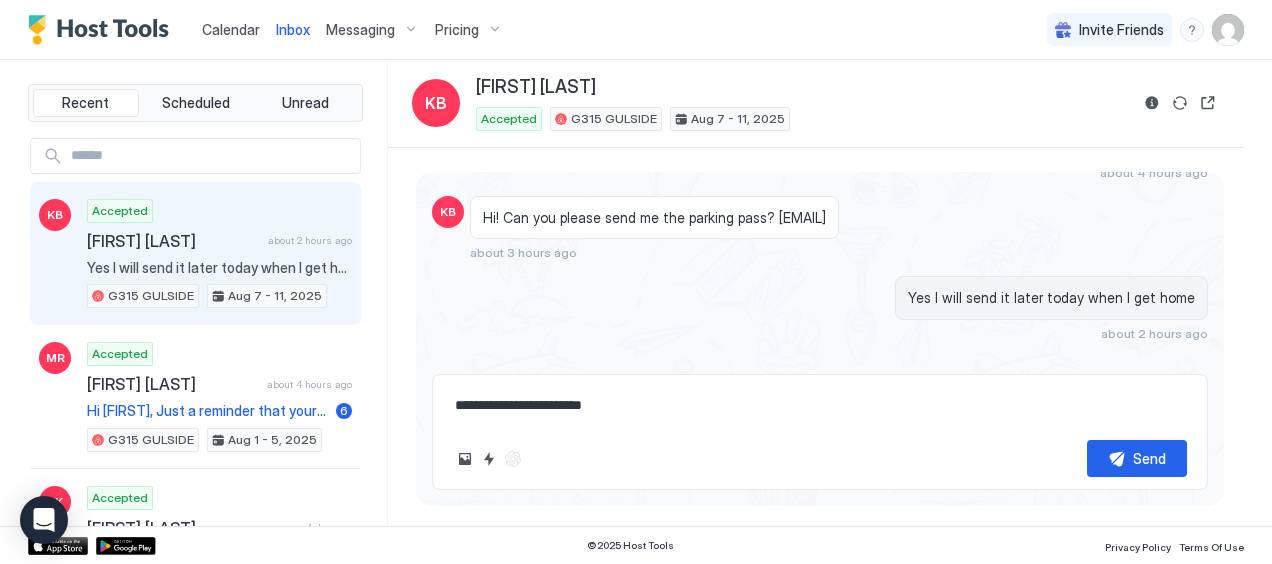 type on "*" 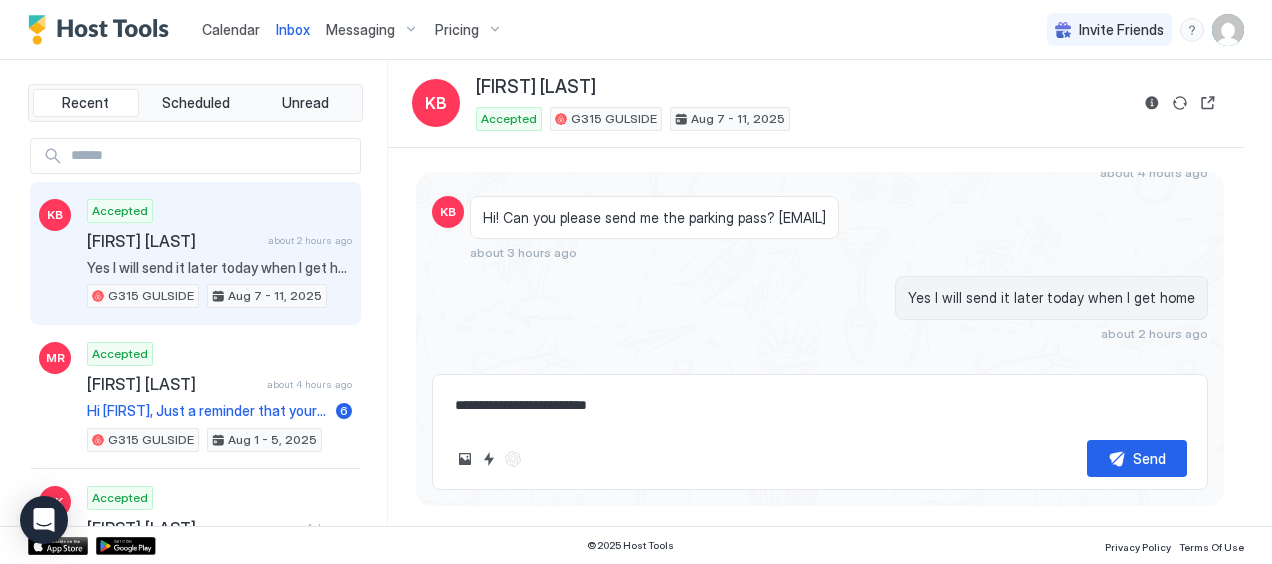type on "*" 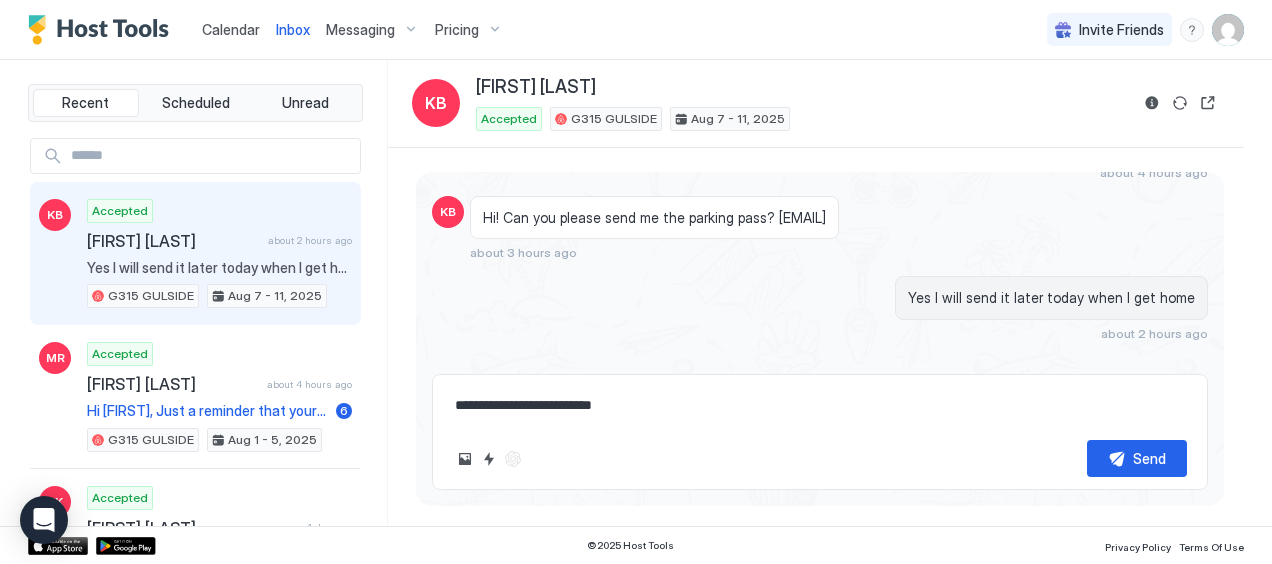 type on "*" 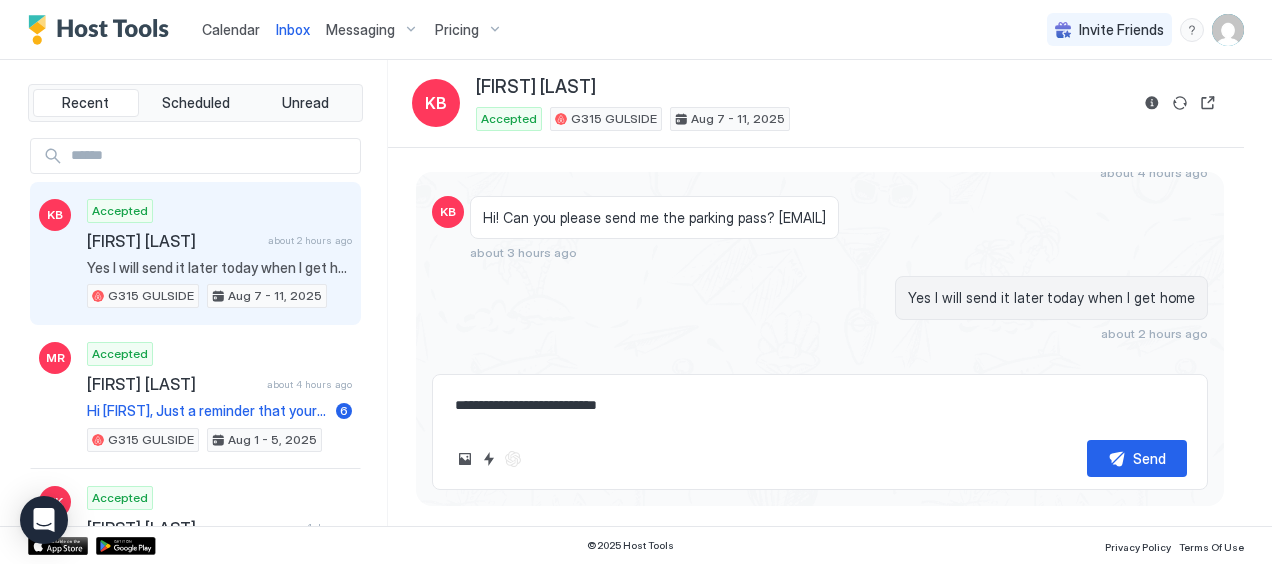 type on "*" 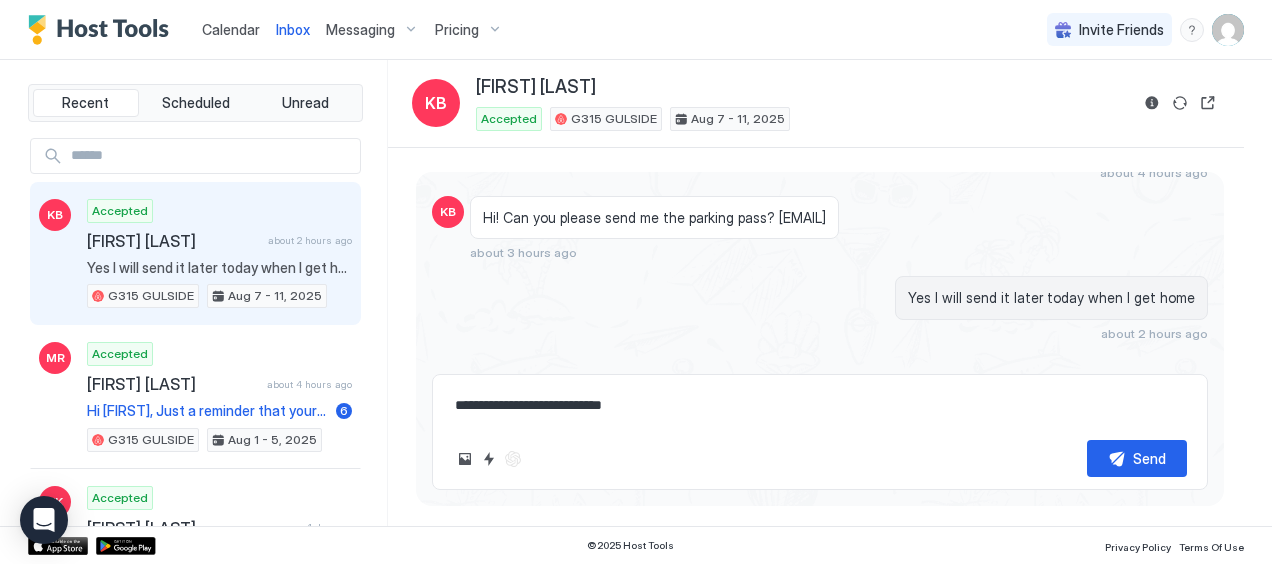 type on "*" 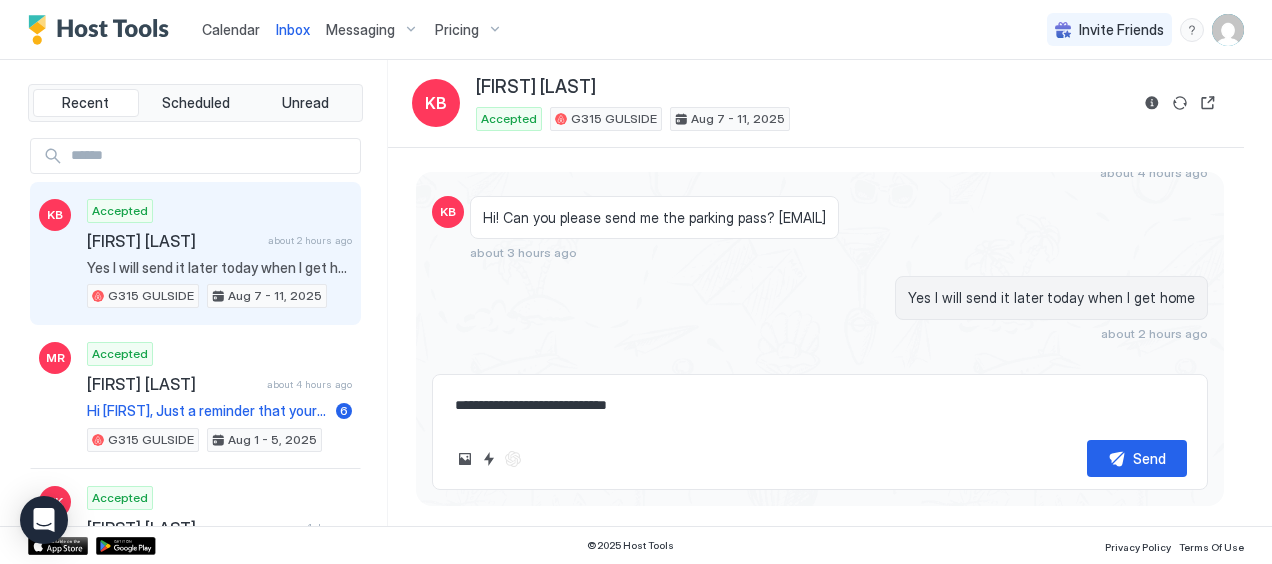 type on "*" 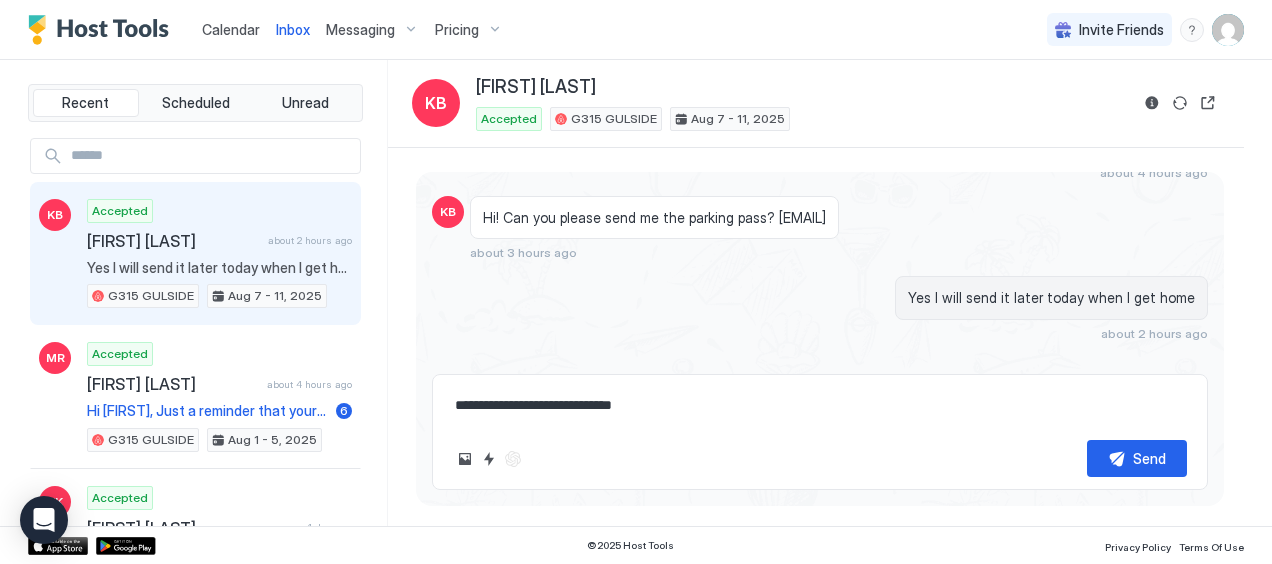 type on "*" 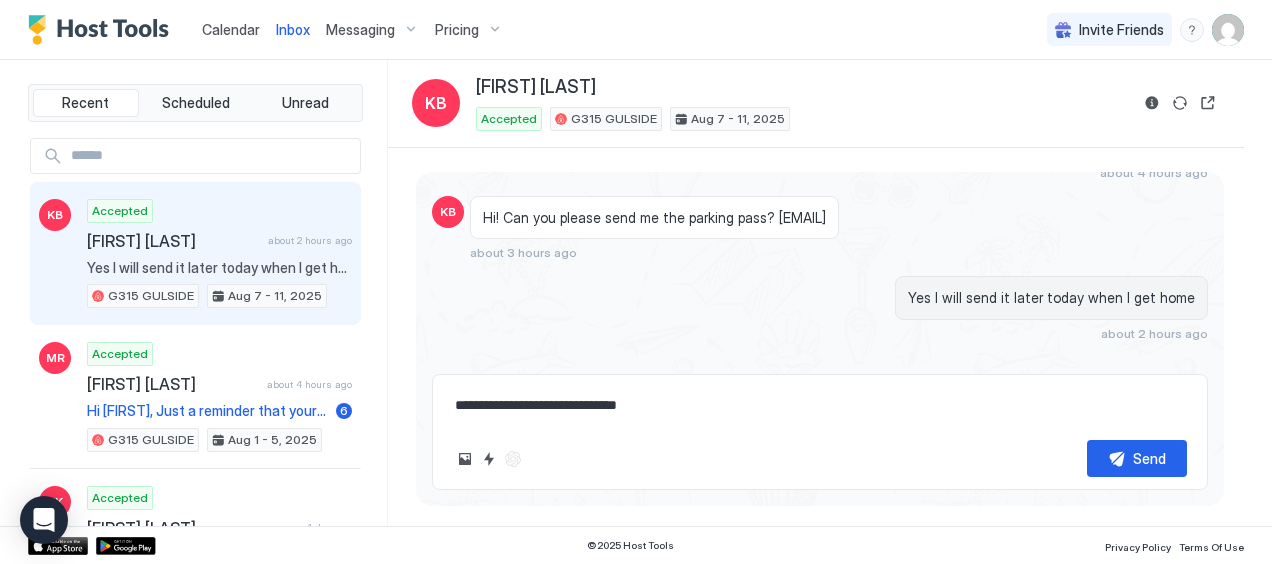type on "**********" 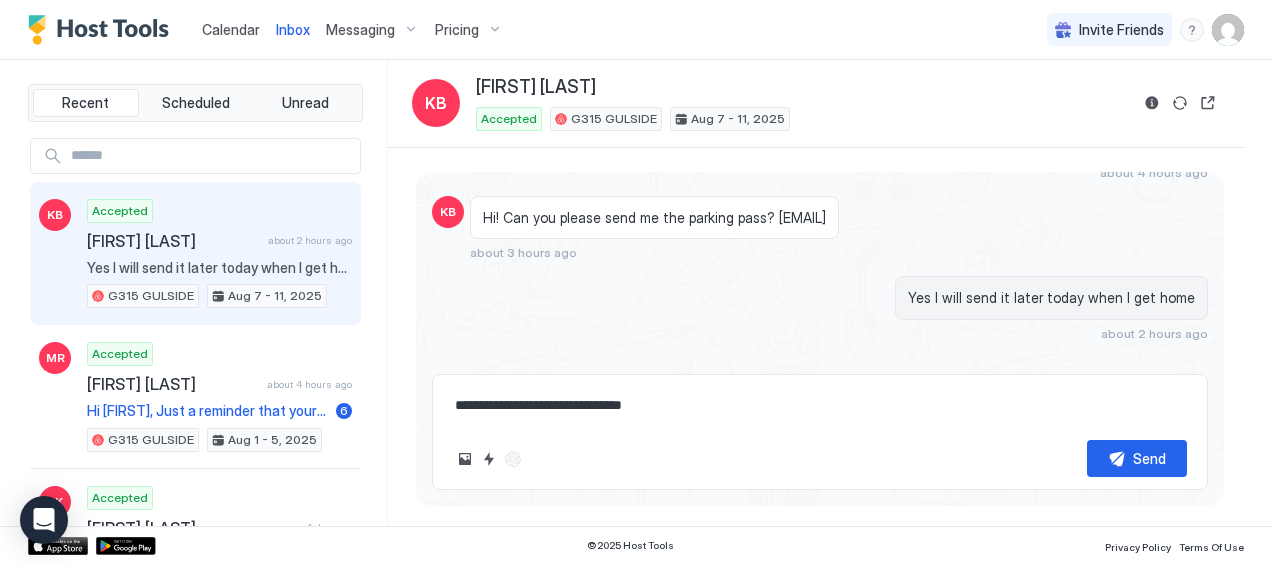 type on "*" 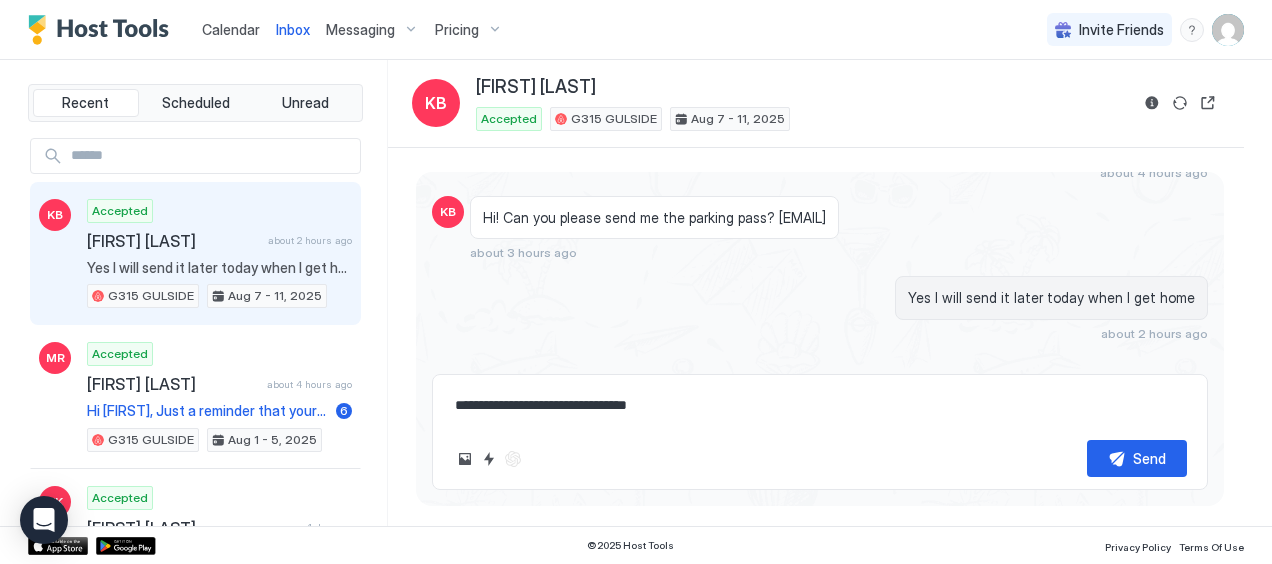 type on "**********" 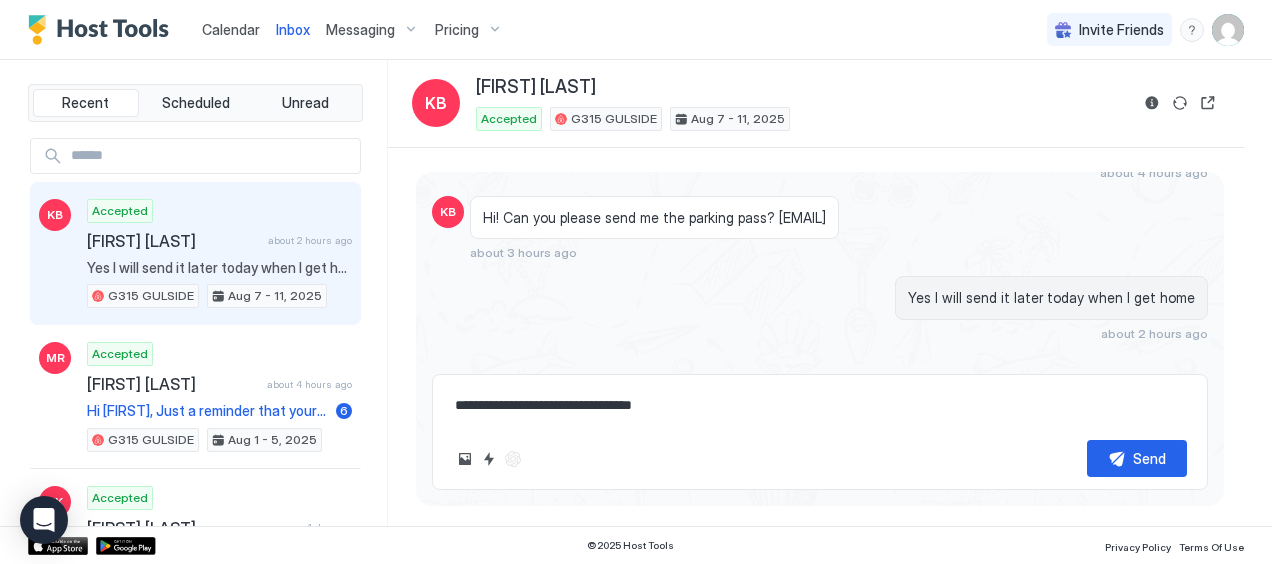 type on "*" 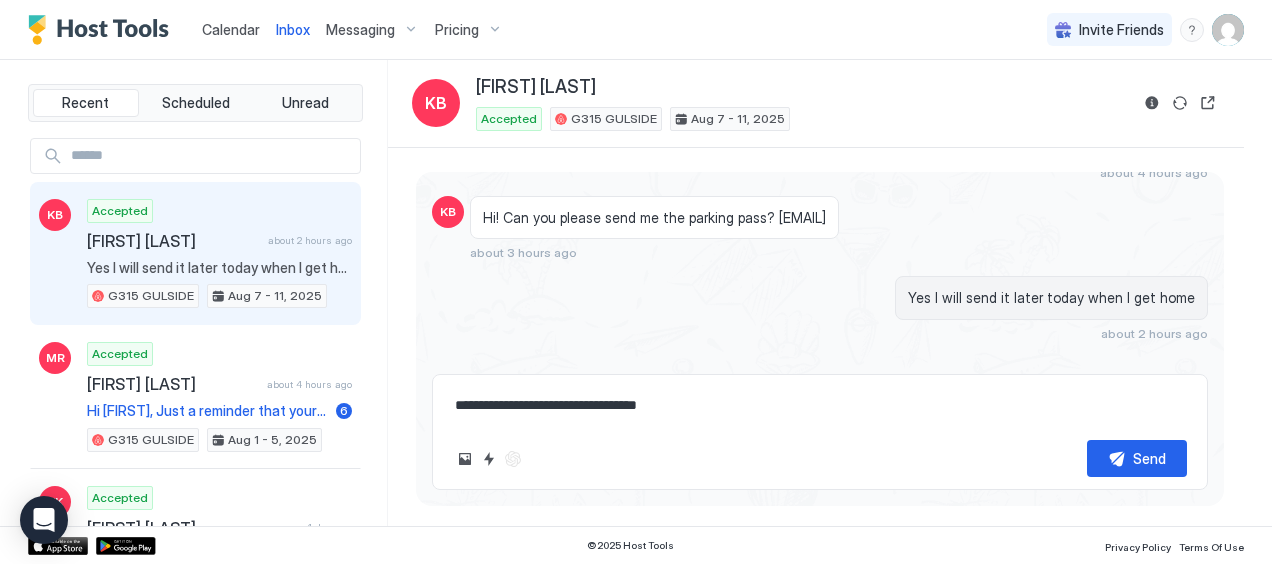 type on "*" 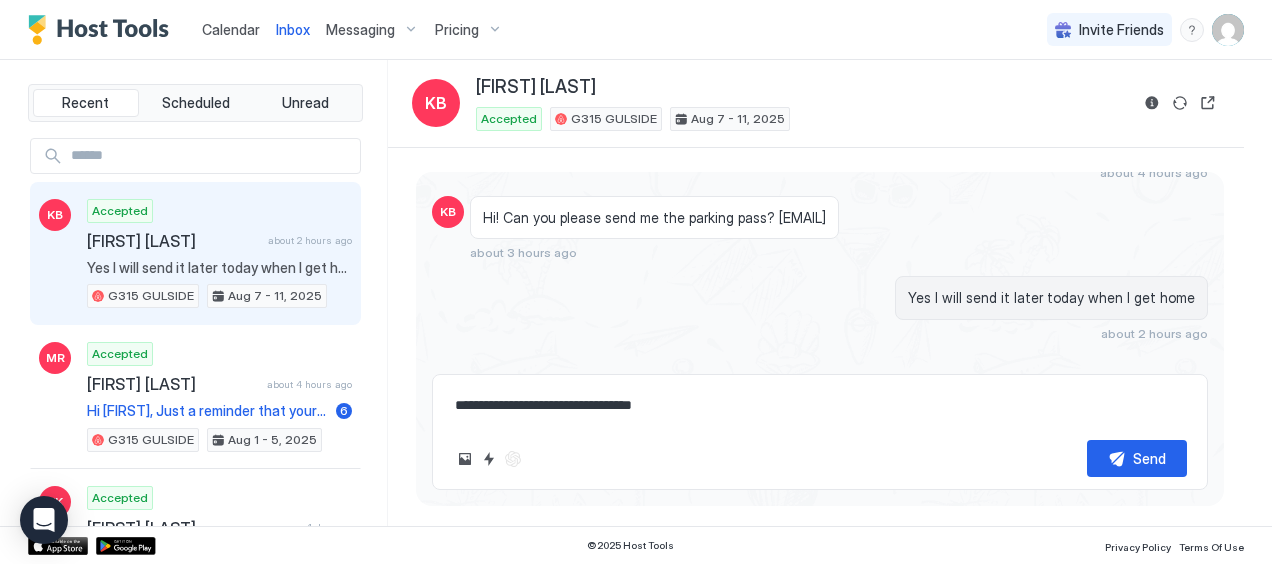type on "**********" 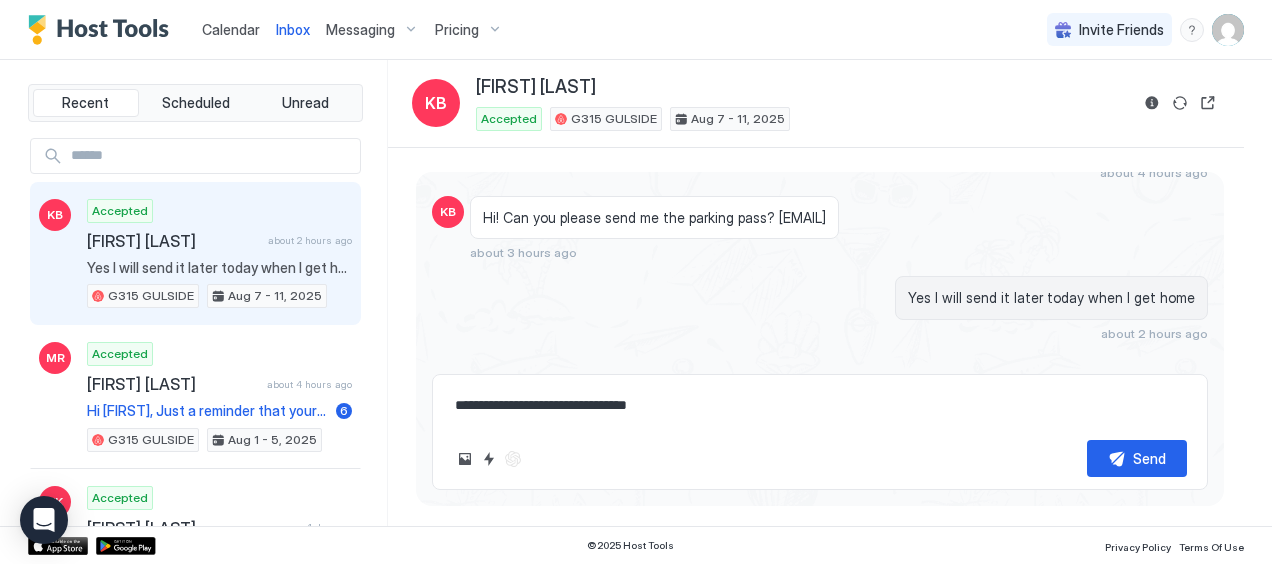 type on "*" 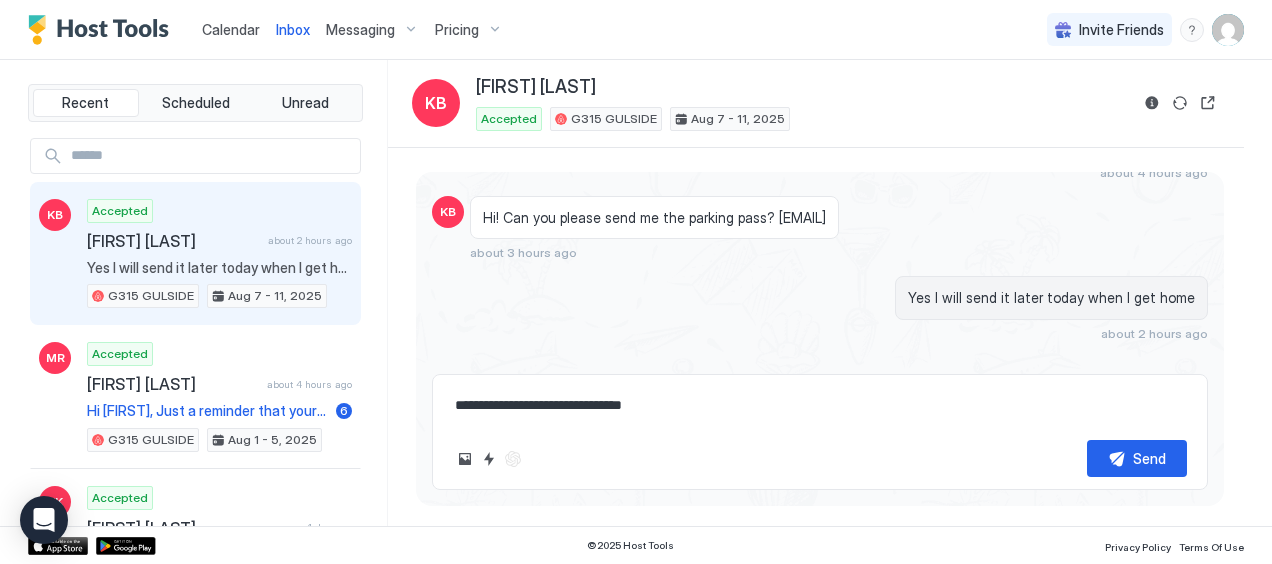 type on "*" 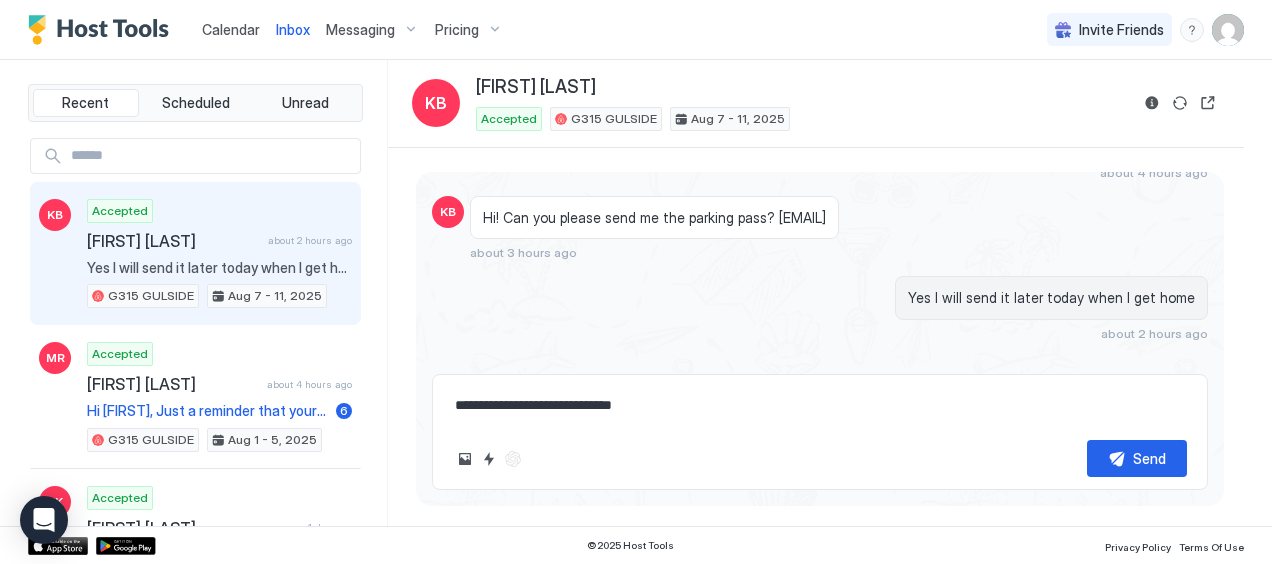 type on "**********" 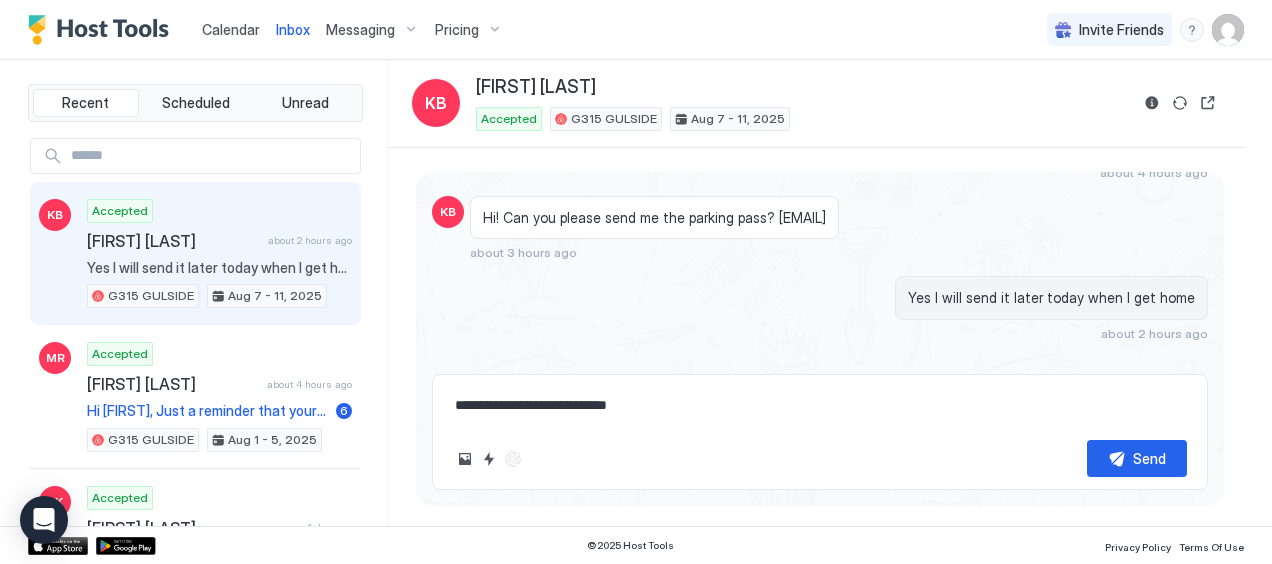type on "*" 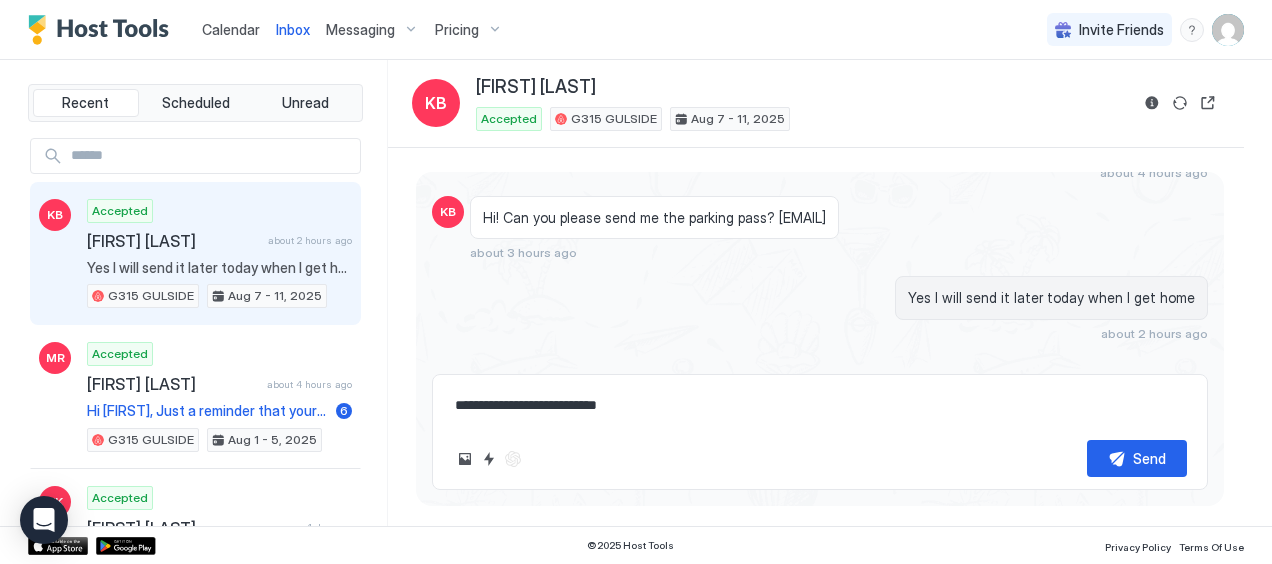 type on "**********" 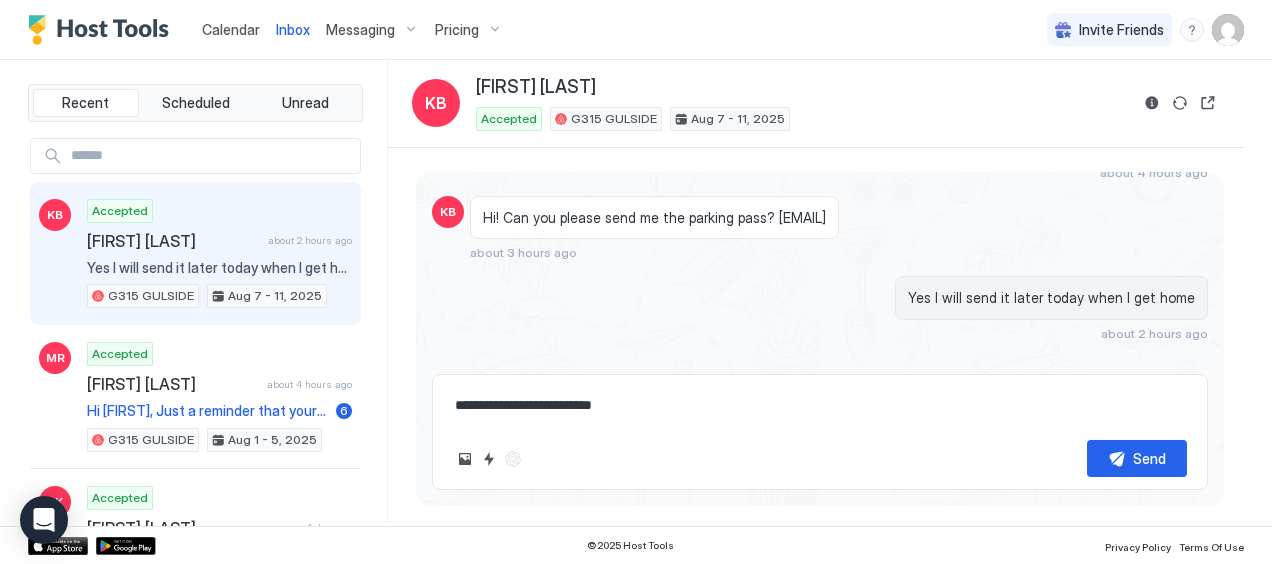 type on "*" 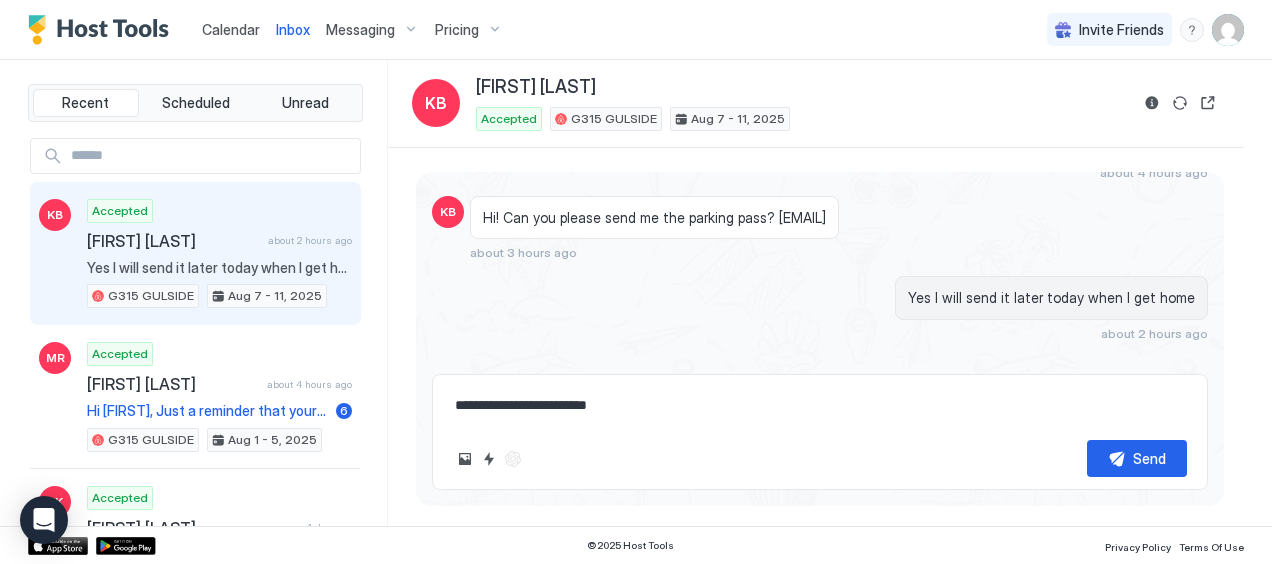 type on "*" 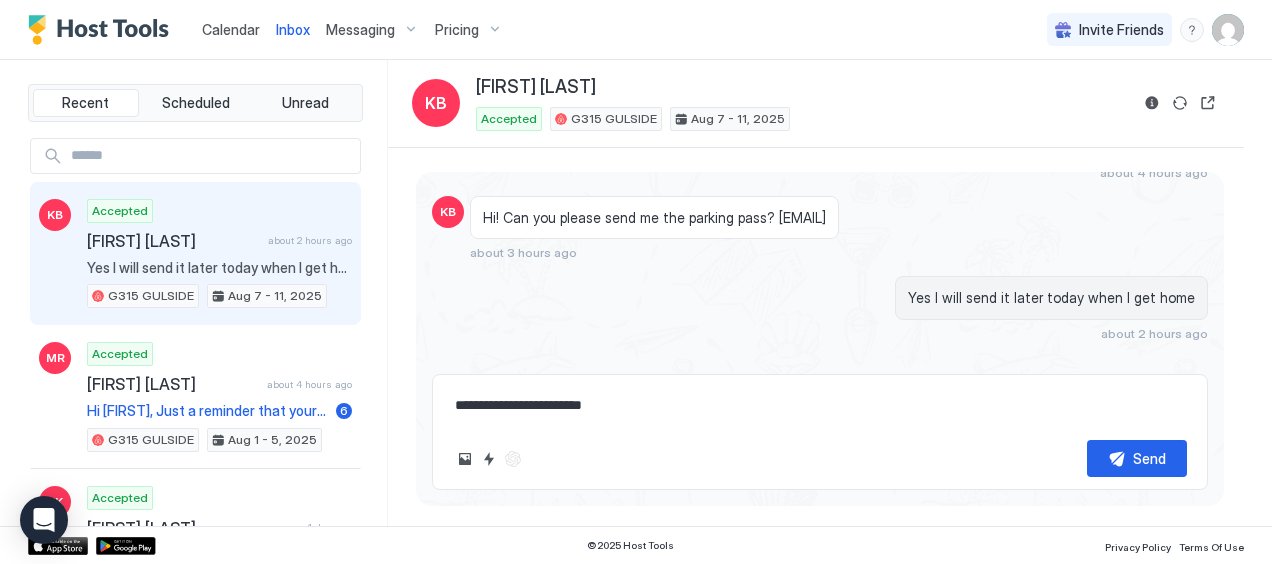 type on "*" 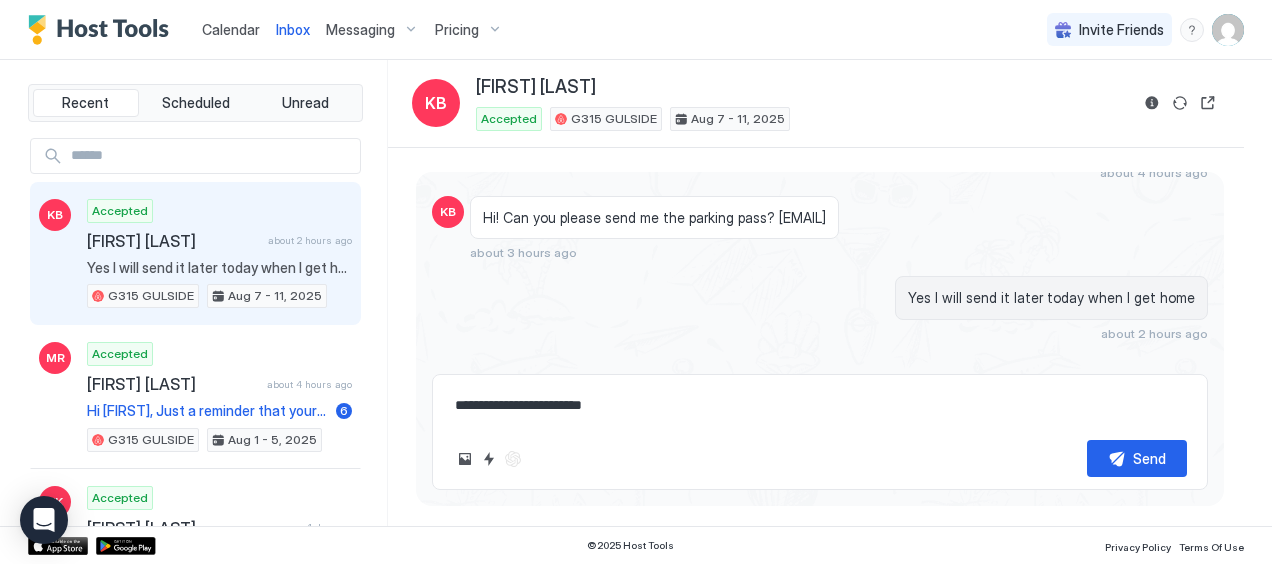 type on "**********" 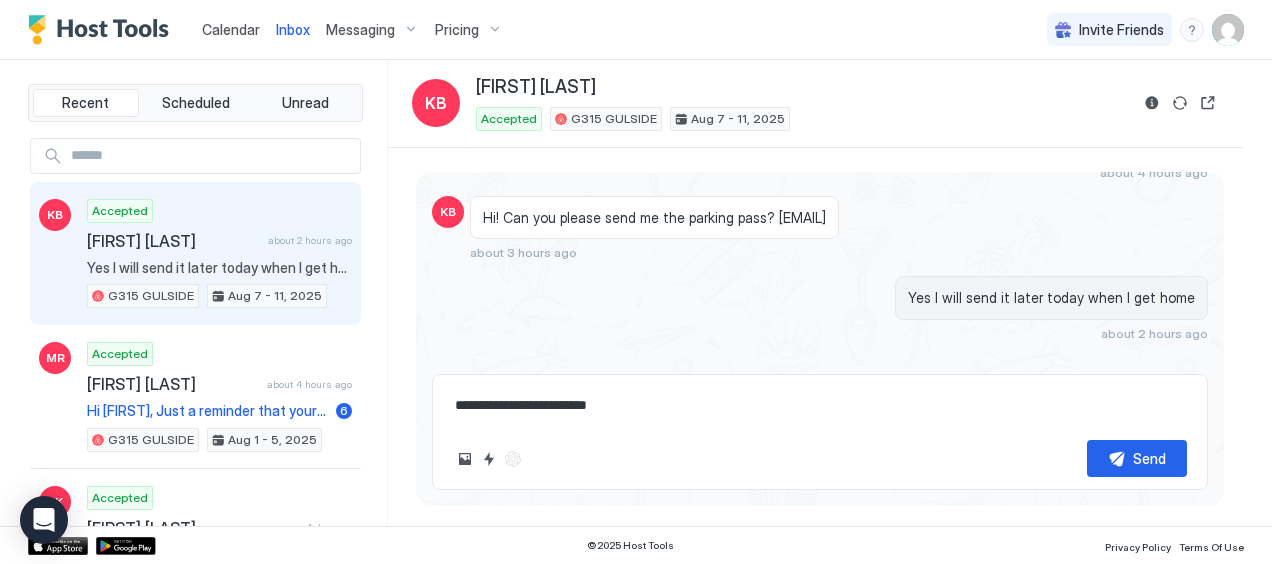 type on "*" 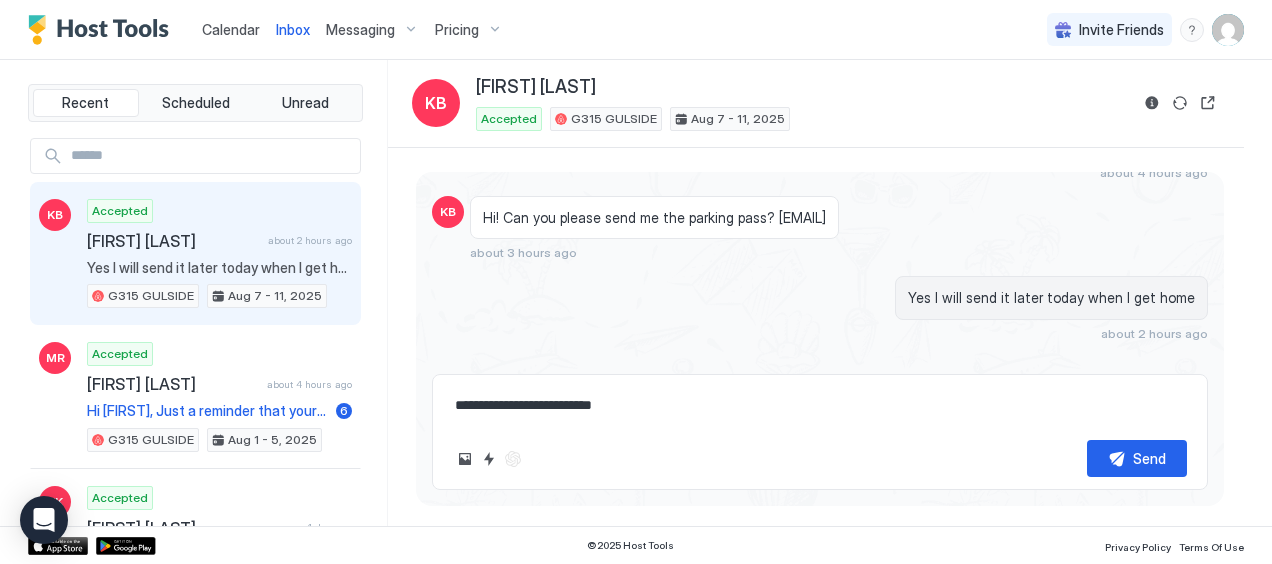 type on "*" 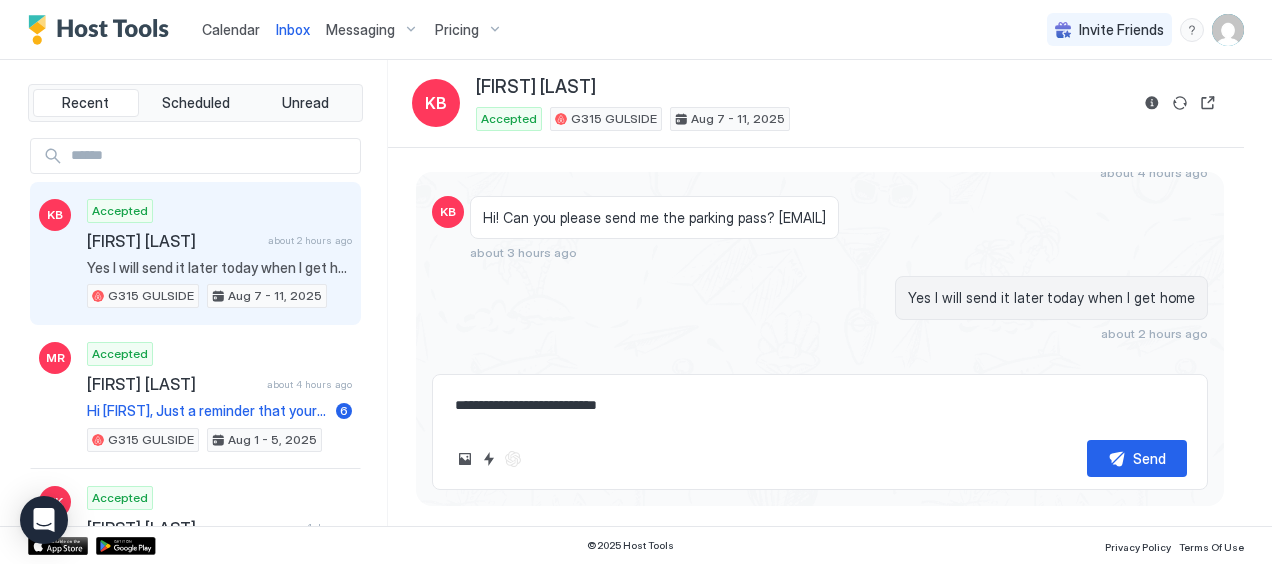 type on "*" 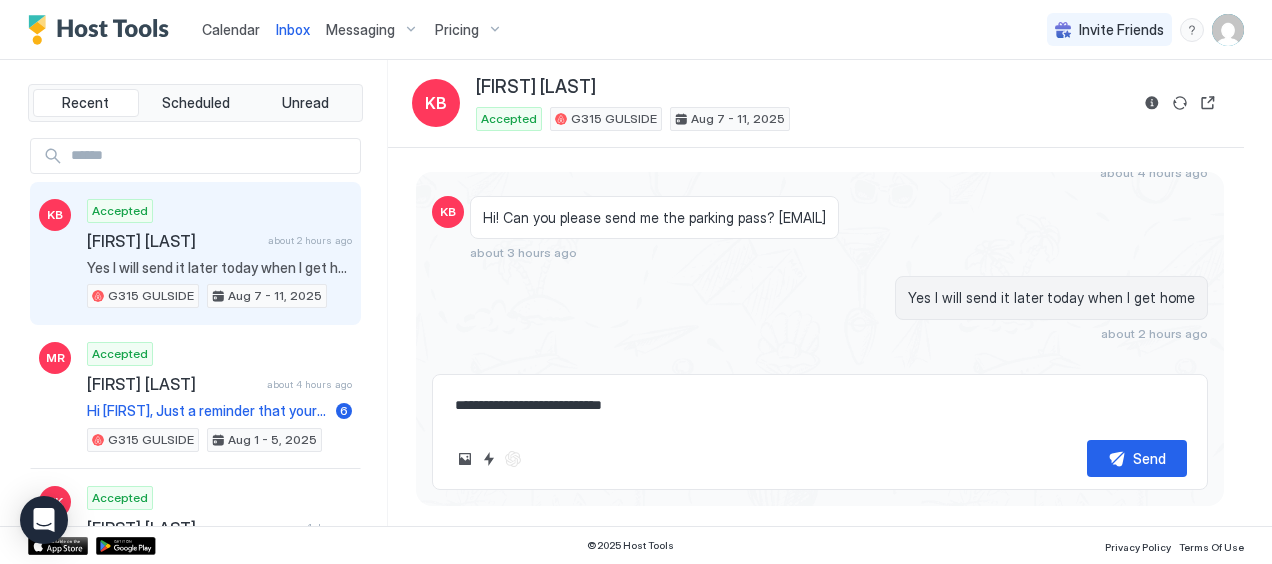 type on "*" 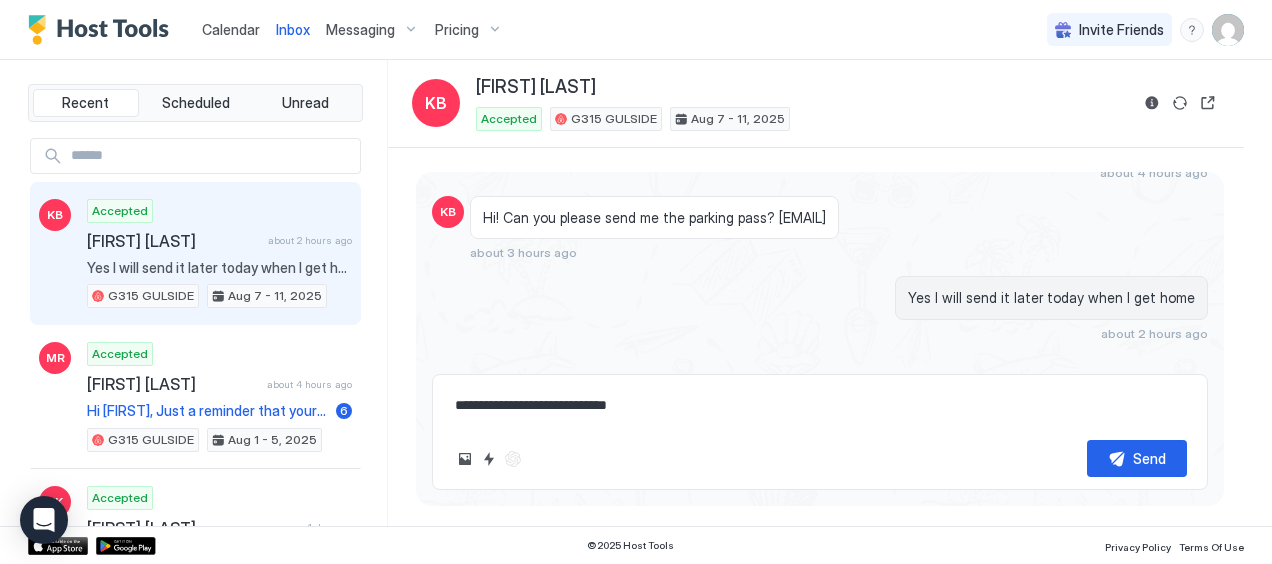 type on "*" 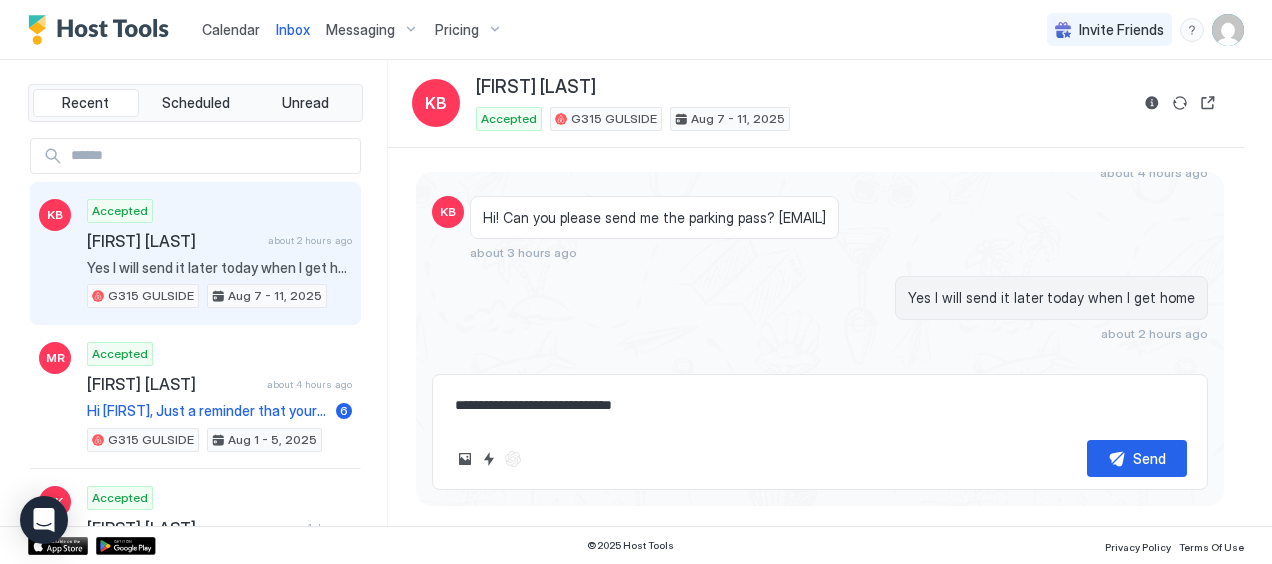 type on "**********" 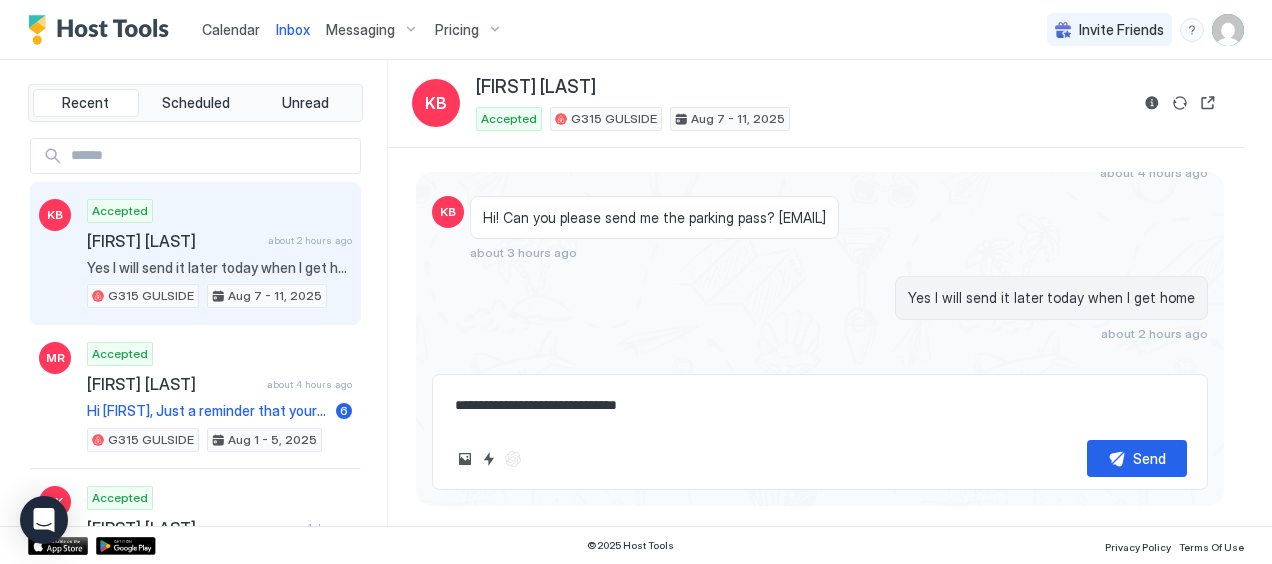 type on "*" 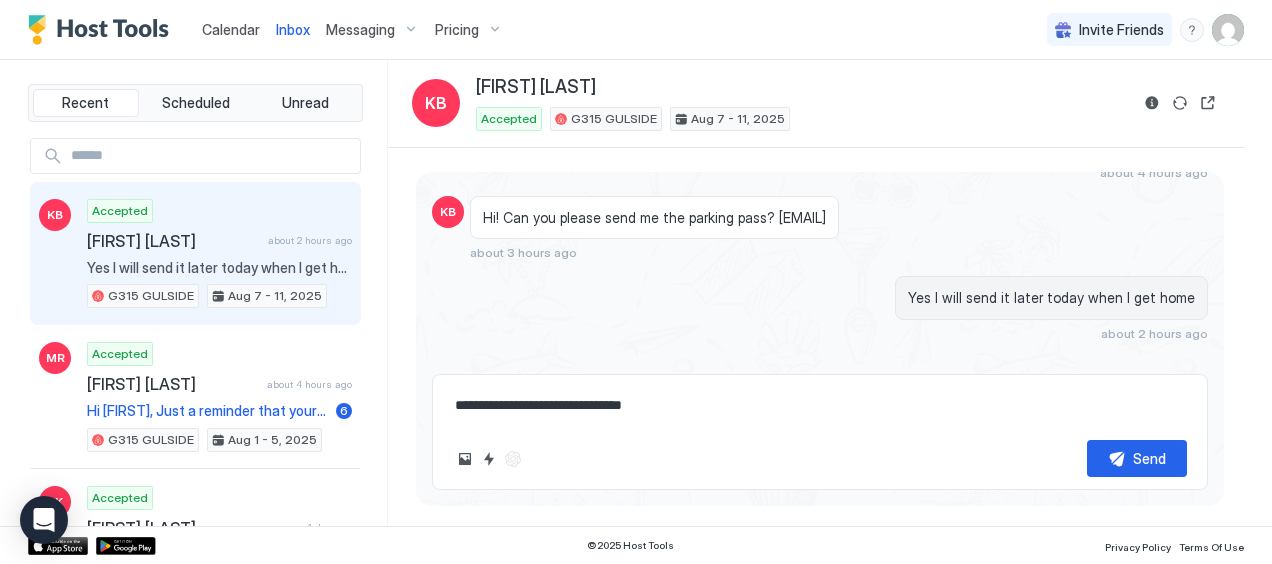type on "*" 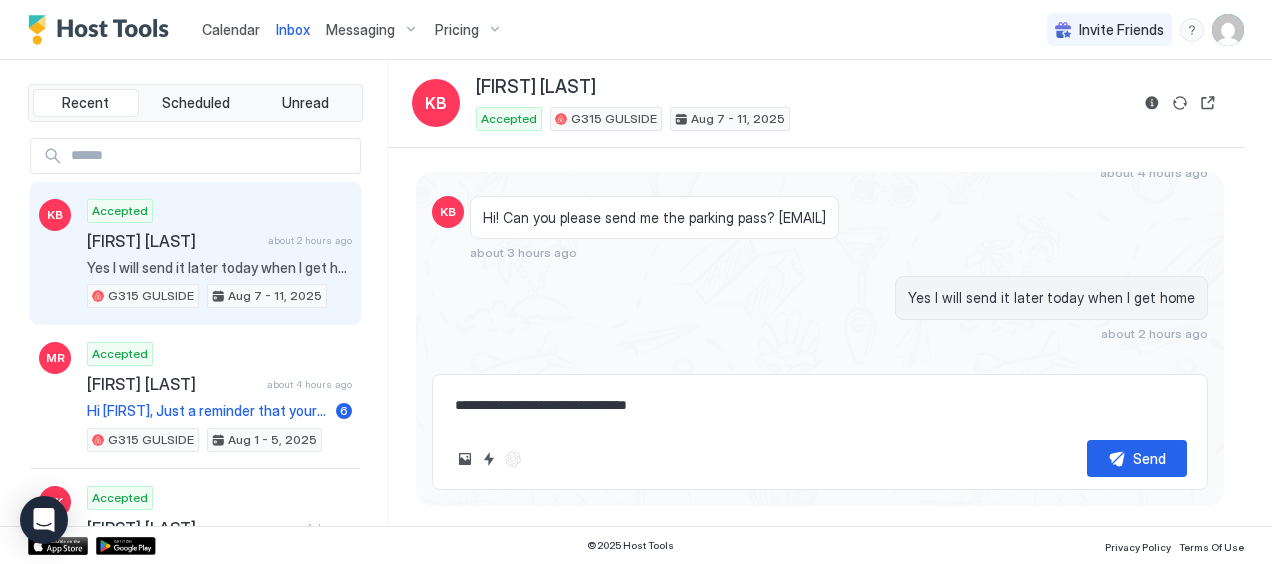 type on "*" 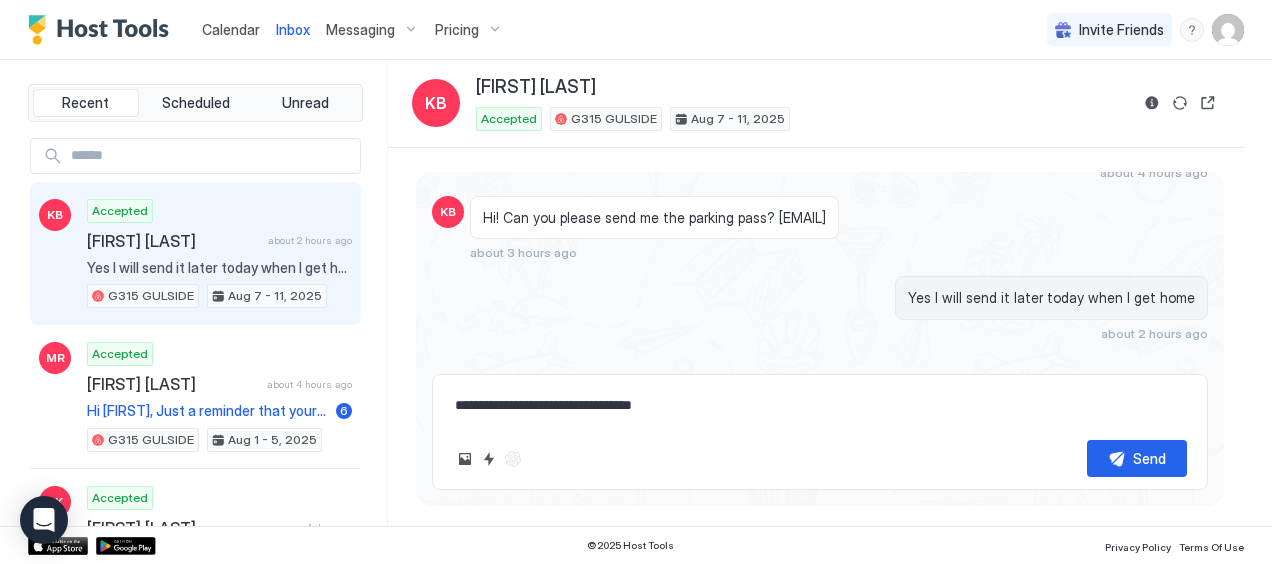 type on "*" 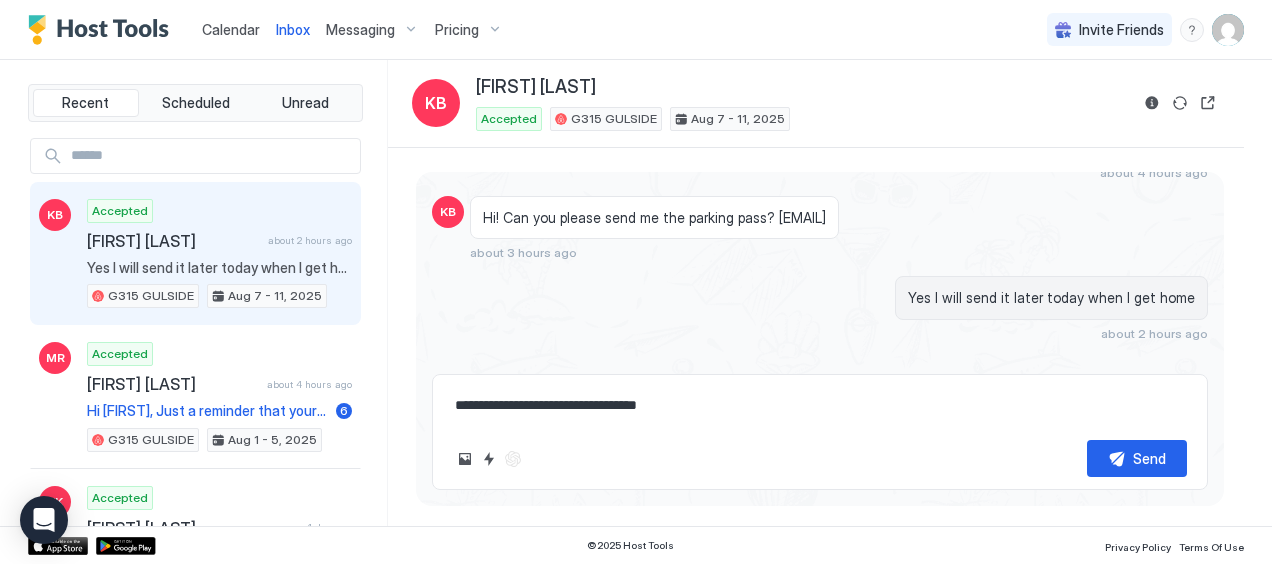 type on "**********" 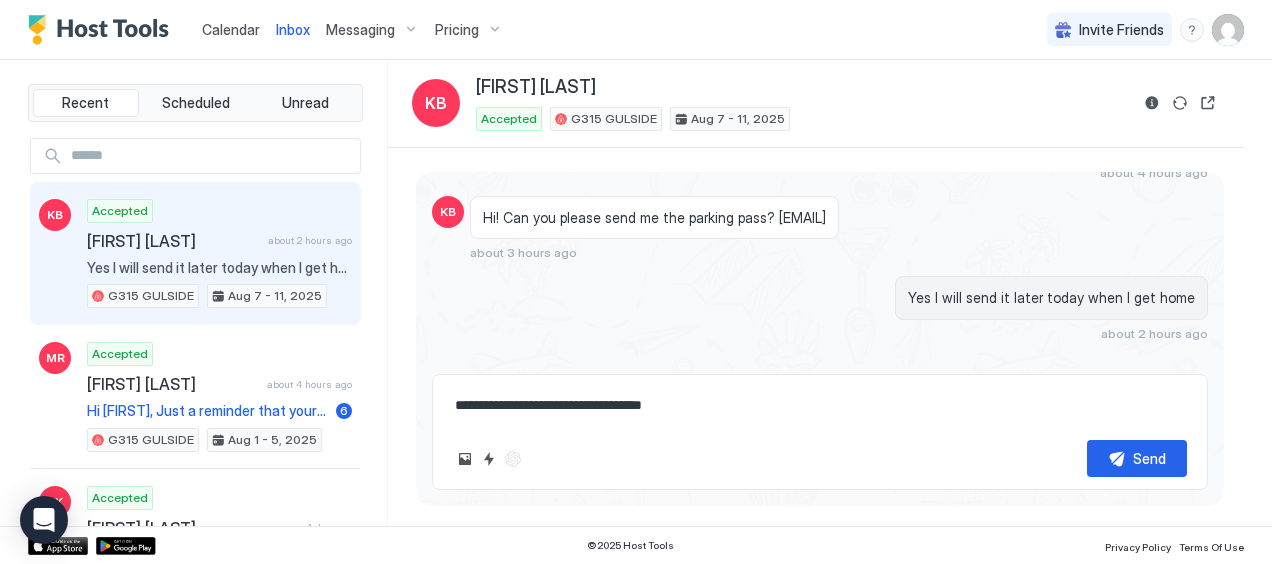 type on "*" 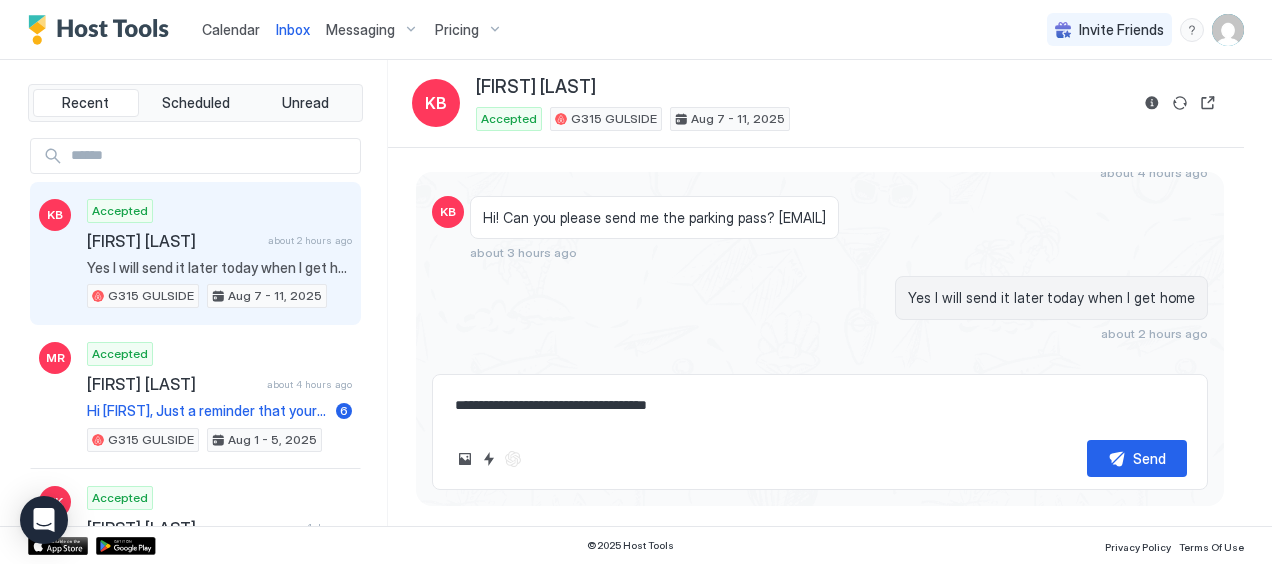 type on "*" 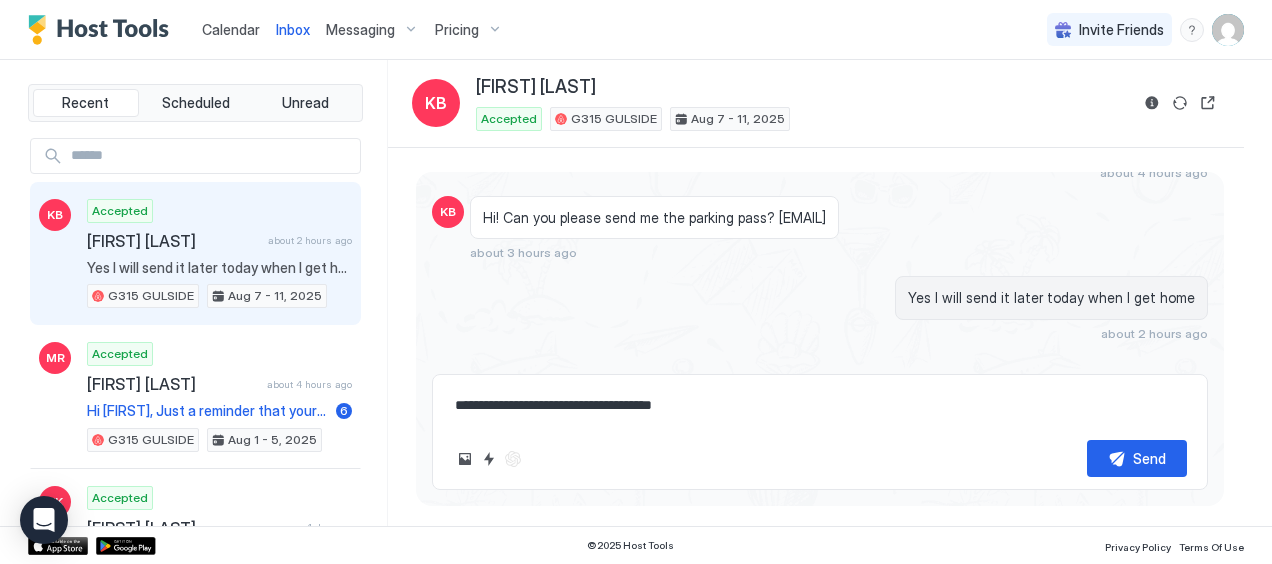 type on "*" 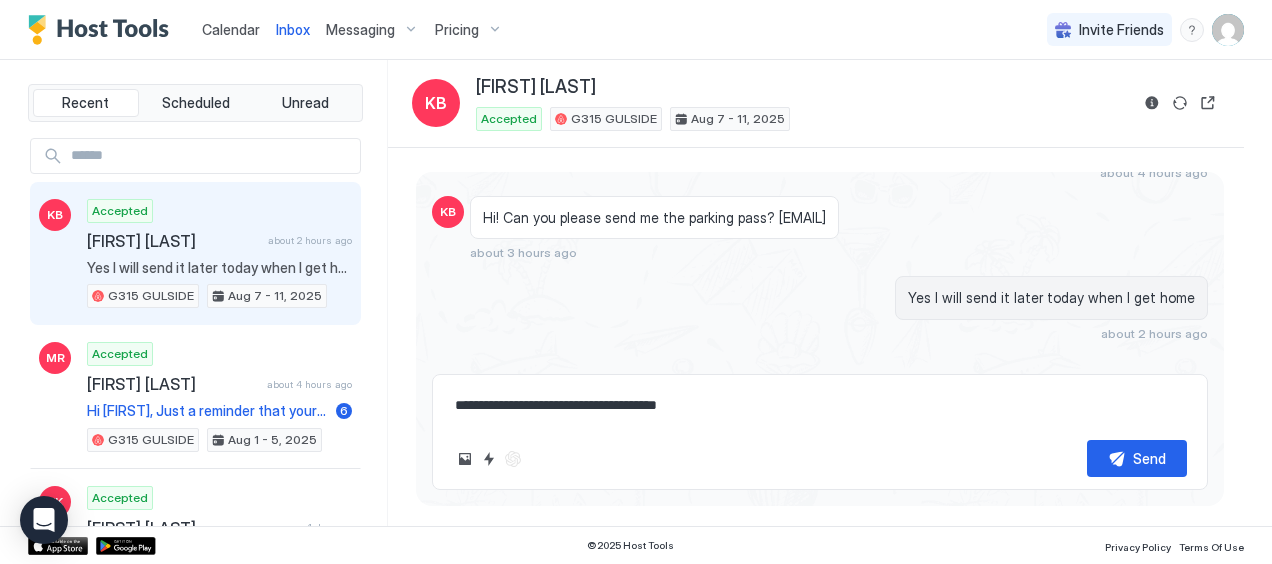 type on "*" 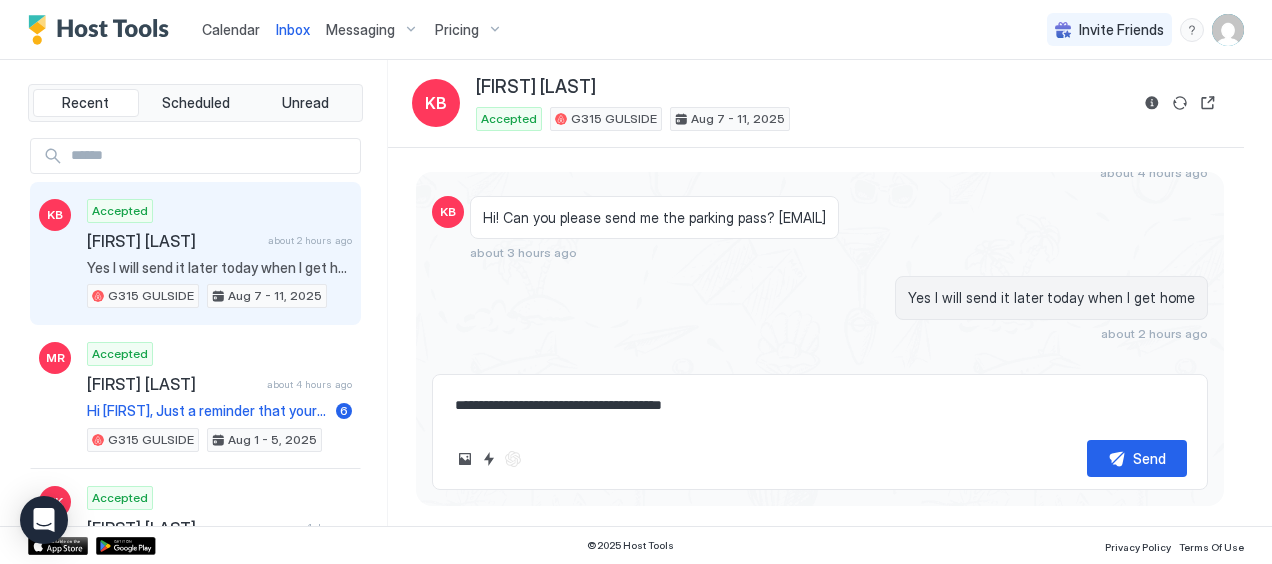 type on "**********" 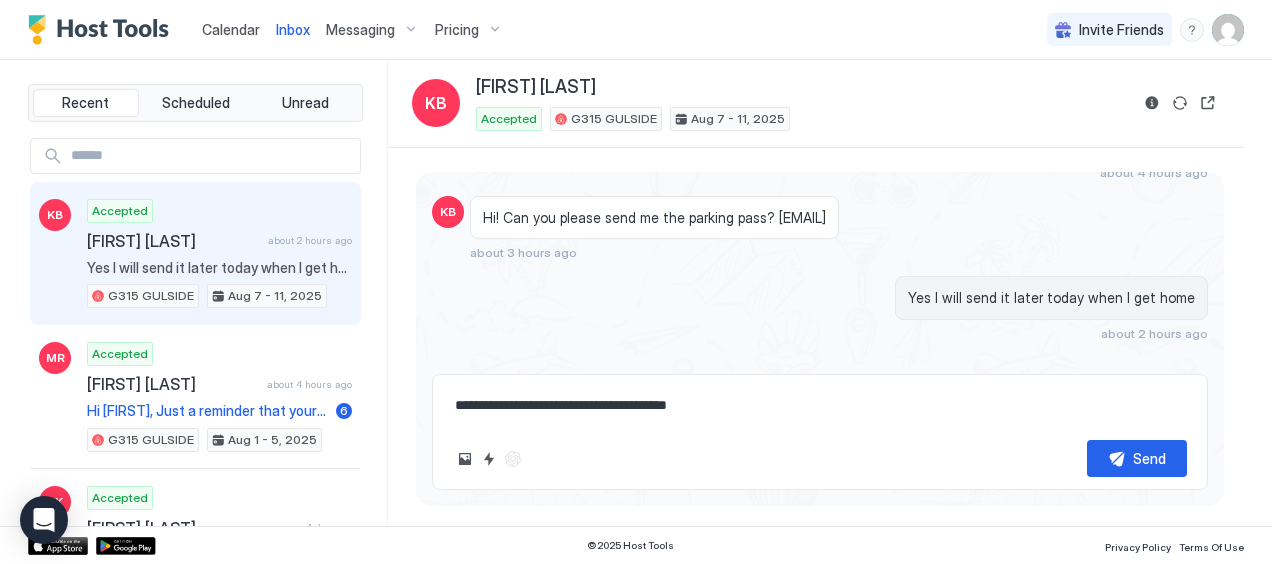 type on "*" 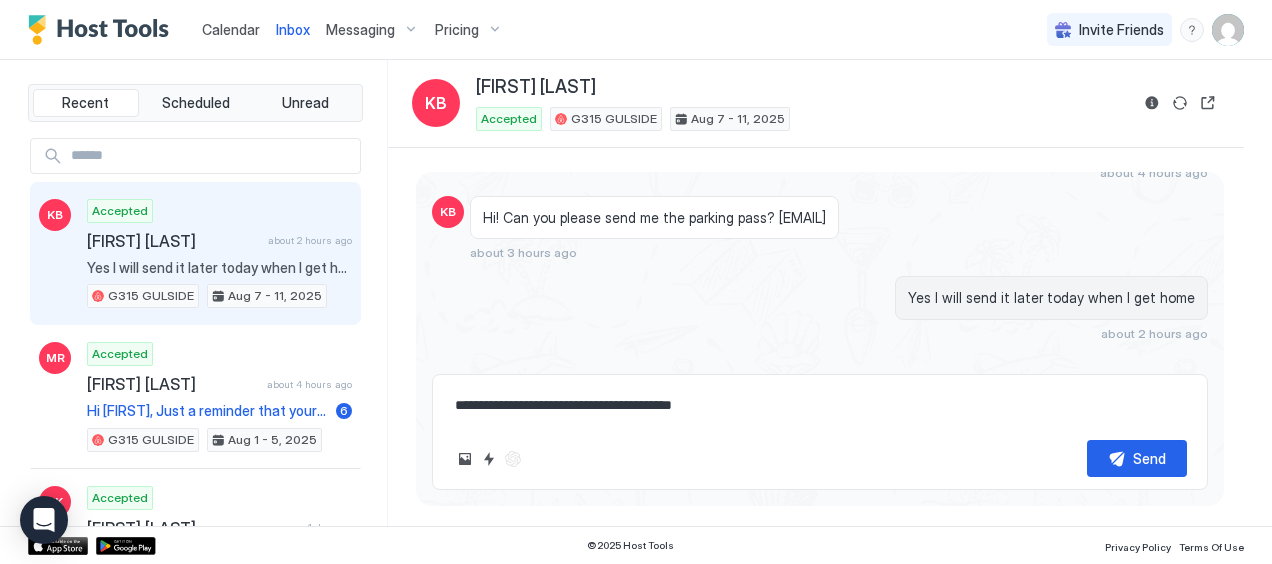type on "*" 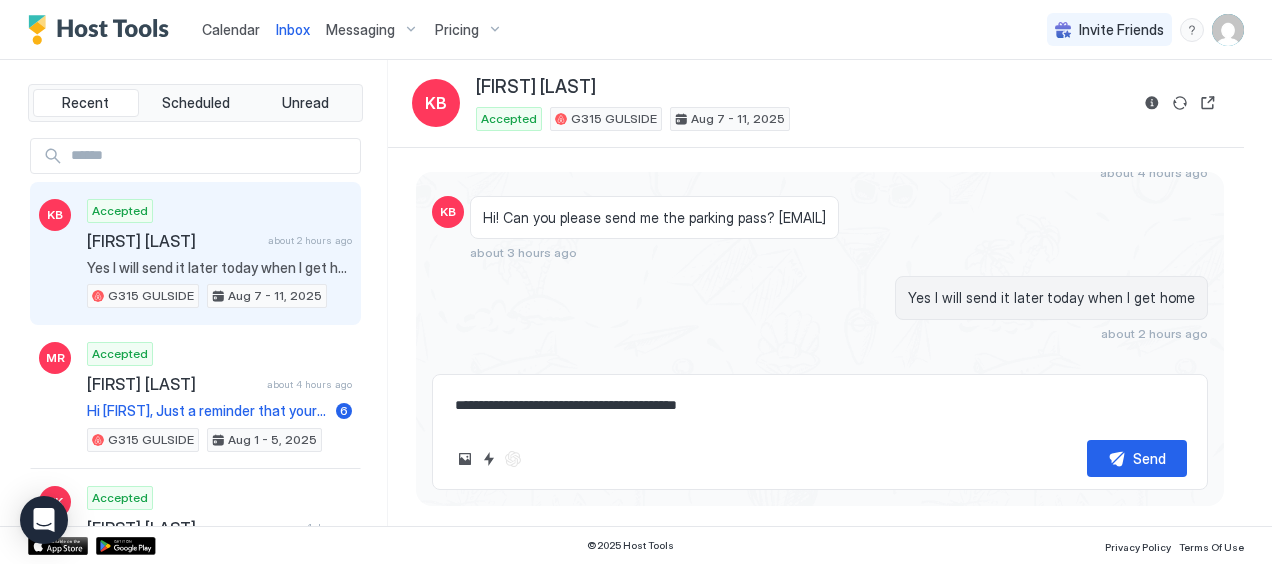 type on "*" 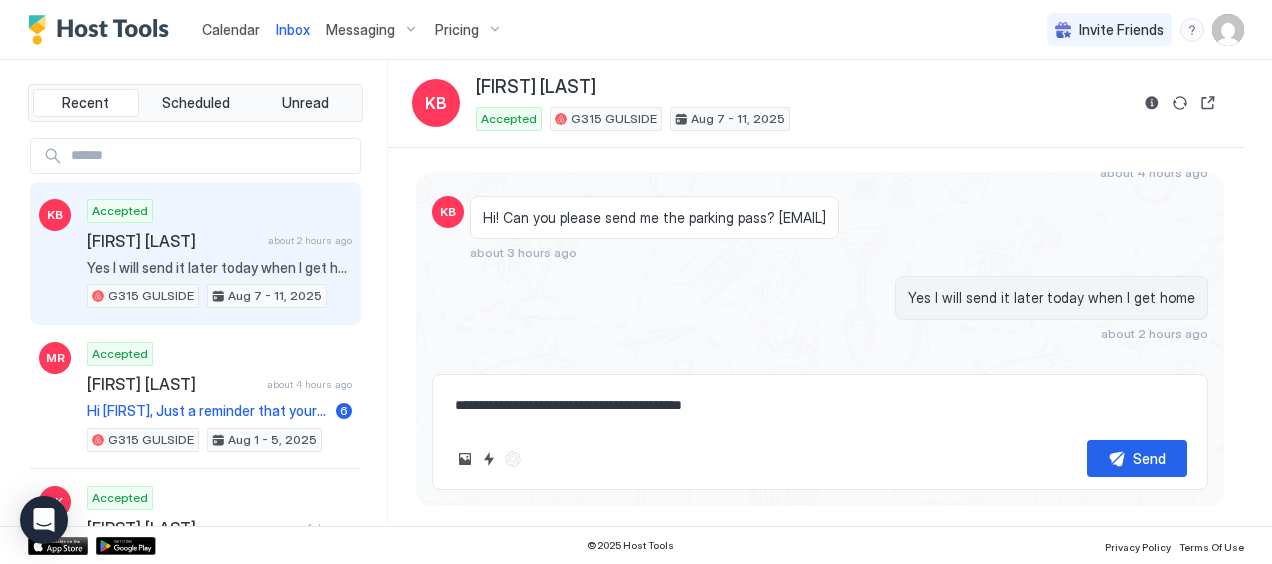 type on "*" 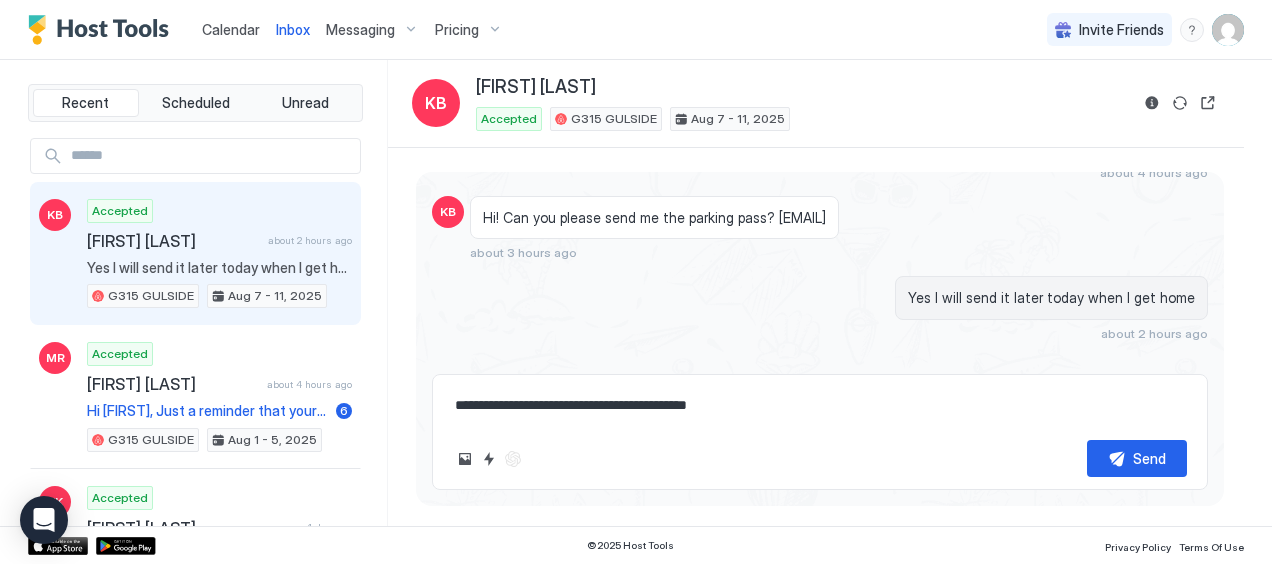 type on "**********" 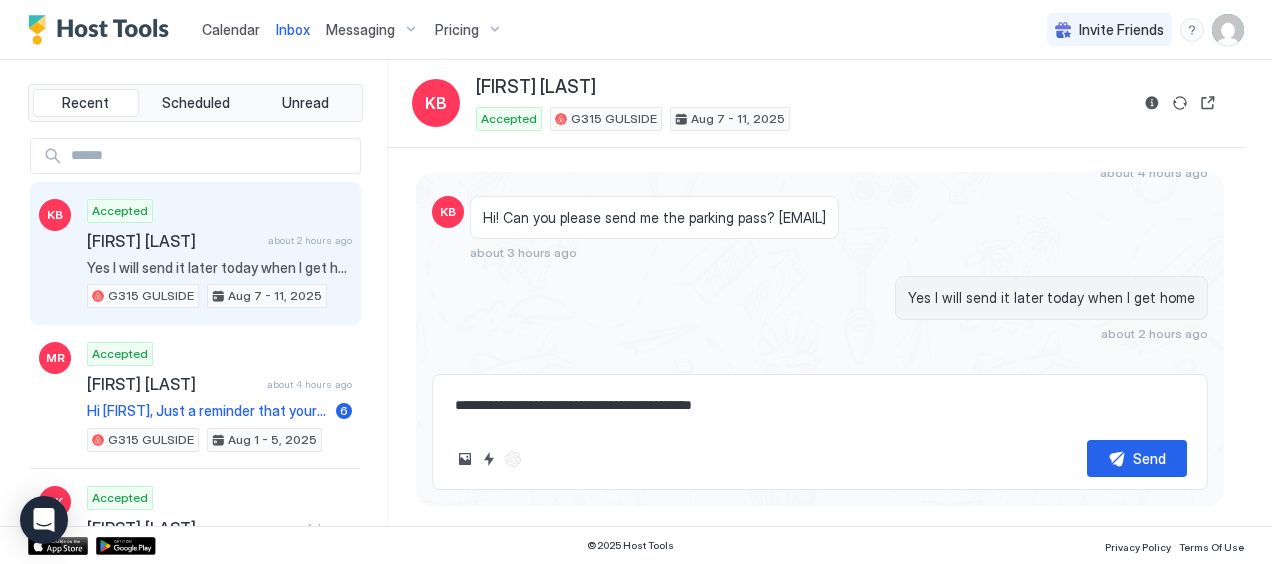 type on "*" 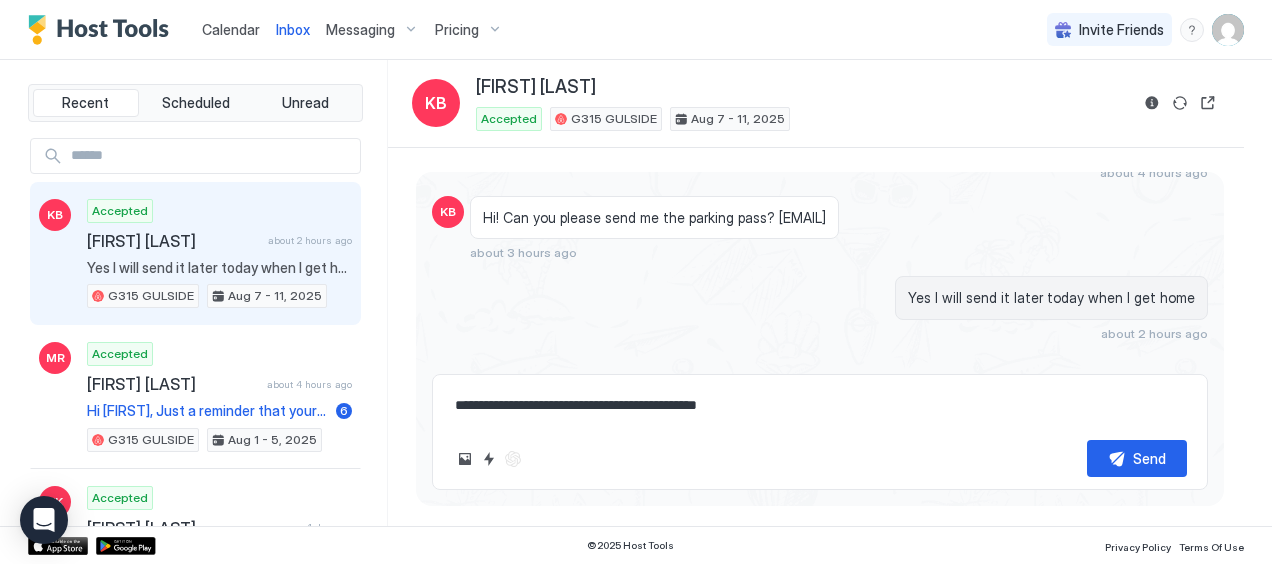 type on "*" 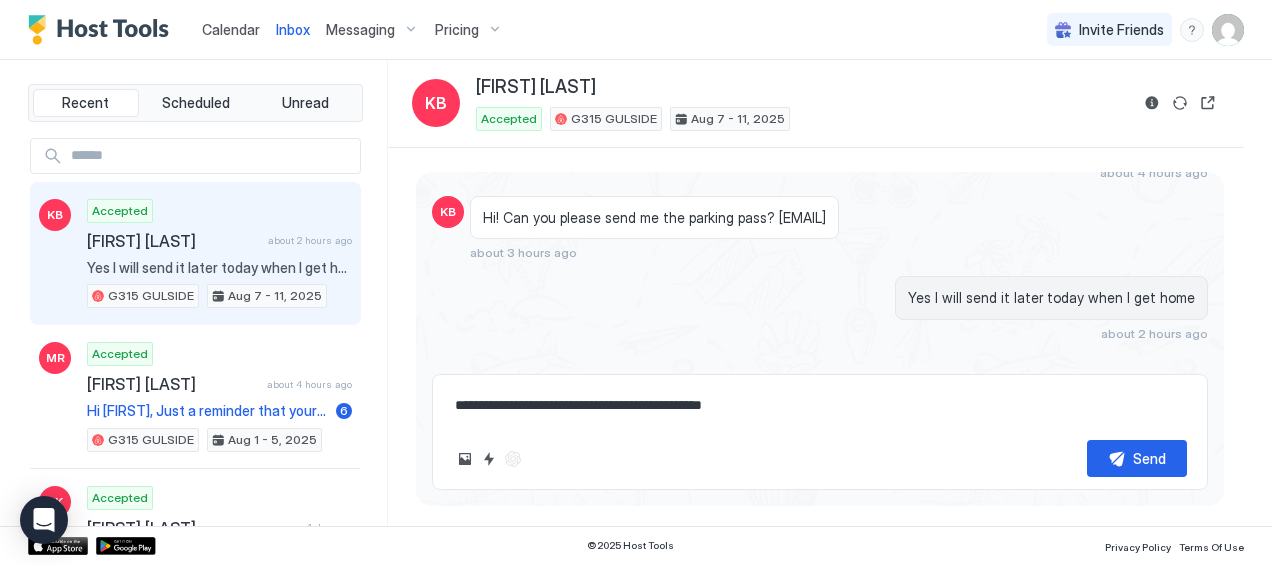 type on "**********" 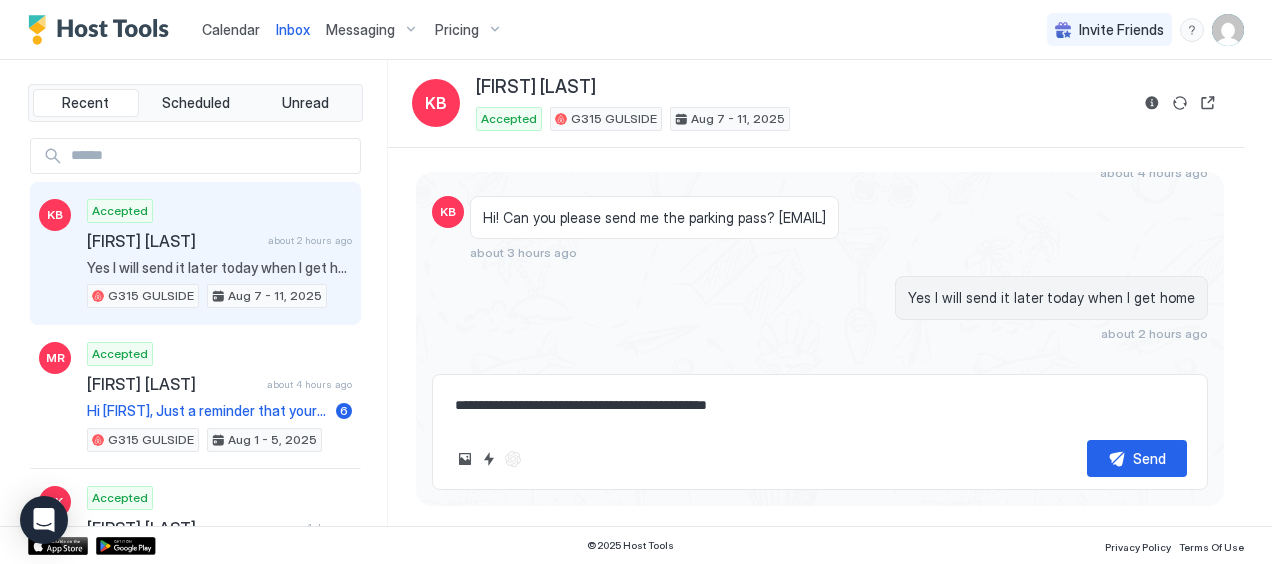 type on "*" 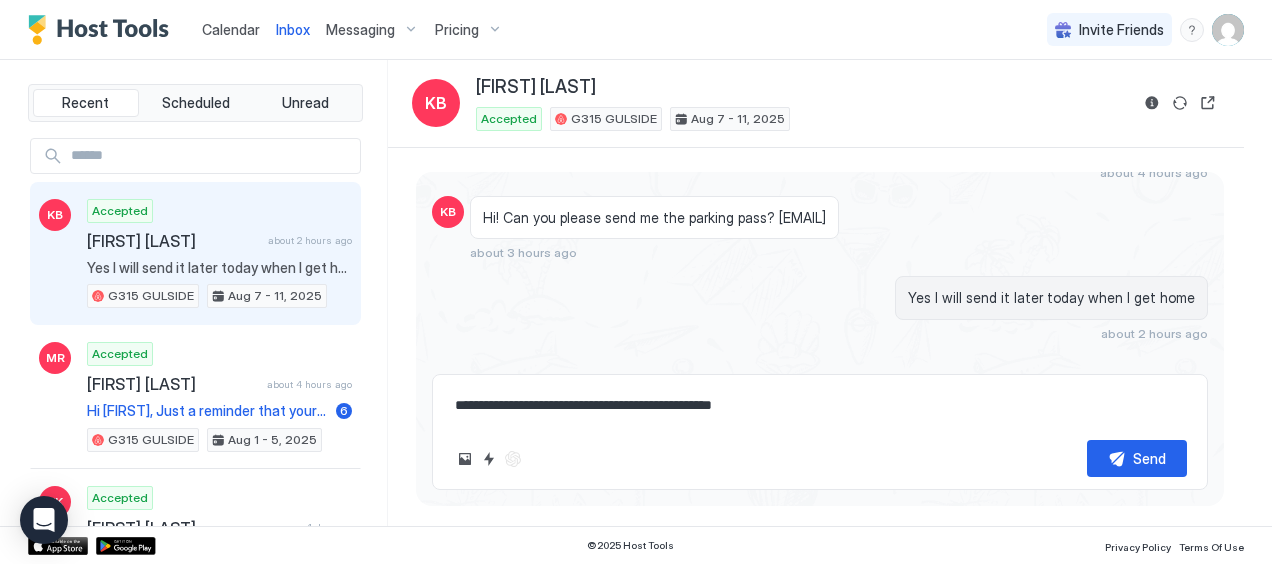type on "*" 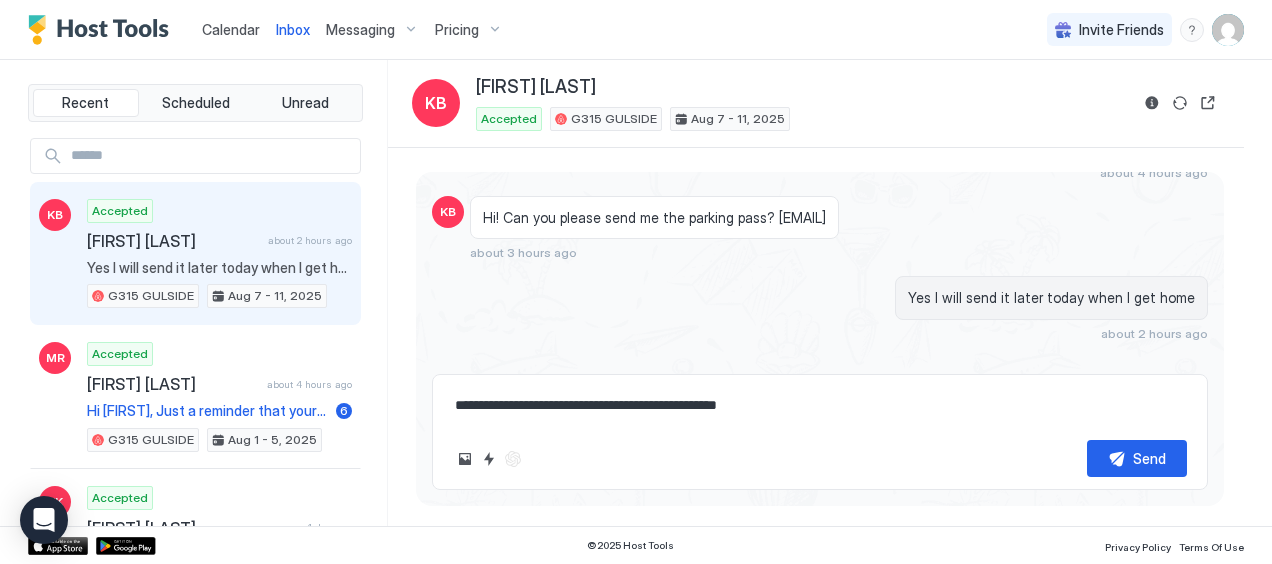type on "*" 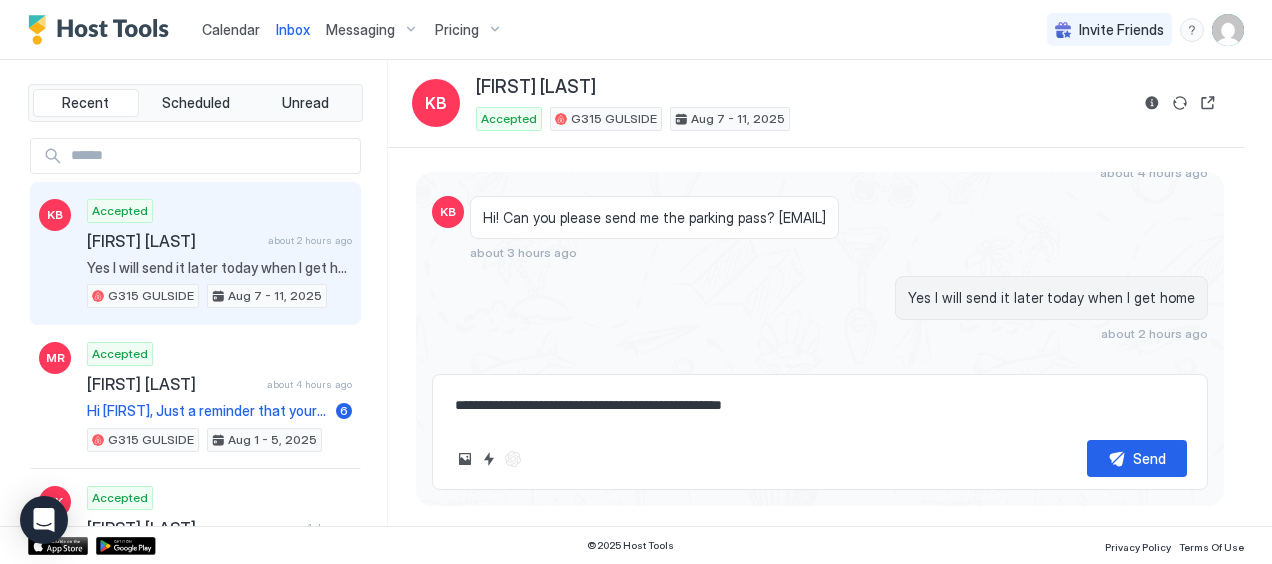 type on "*" 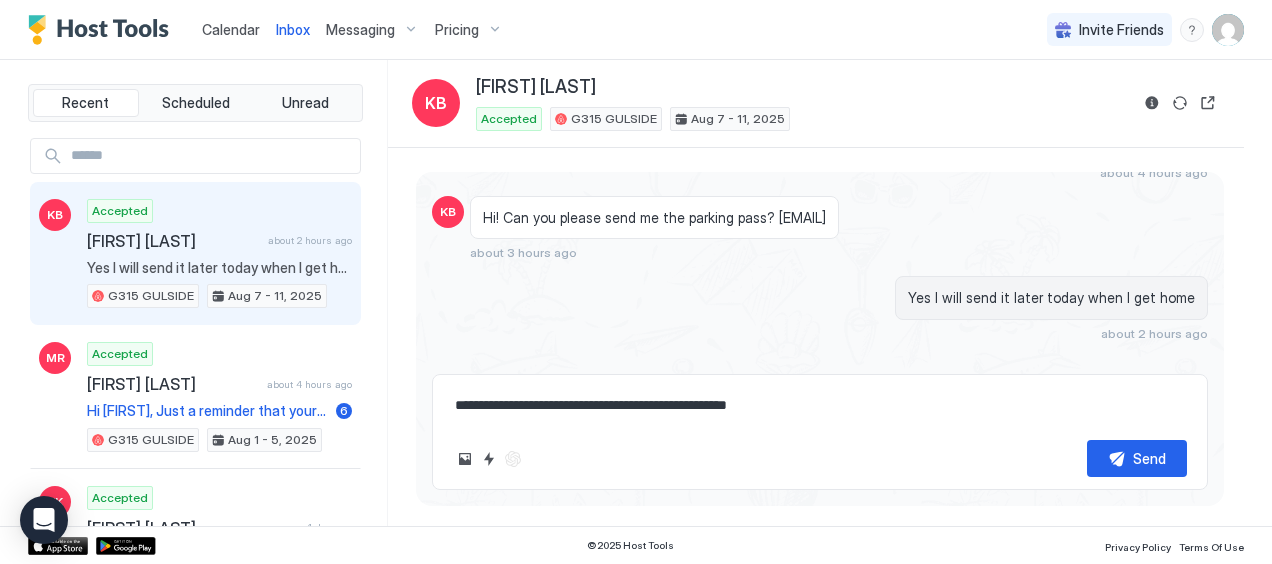 type on "*" 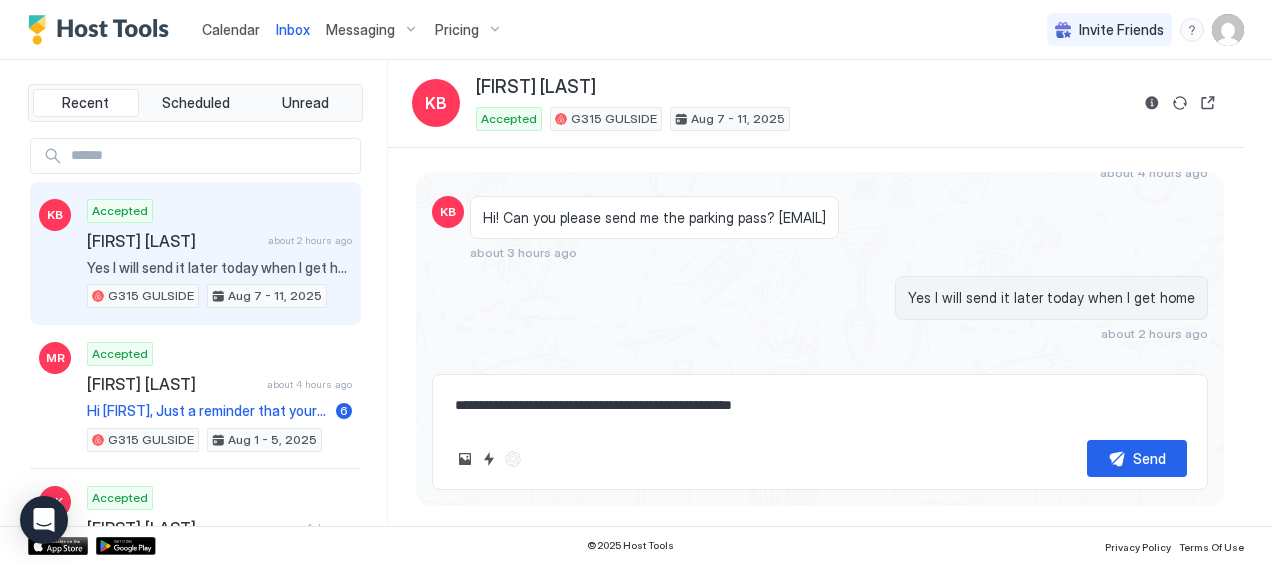 type on "*" 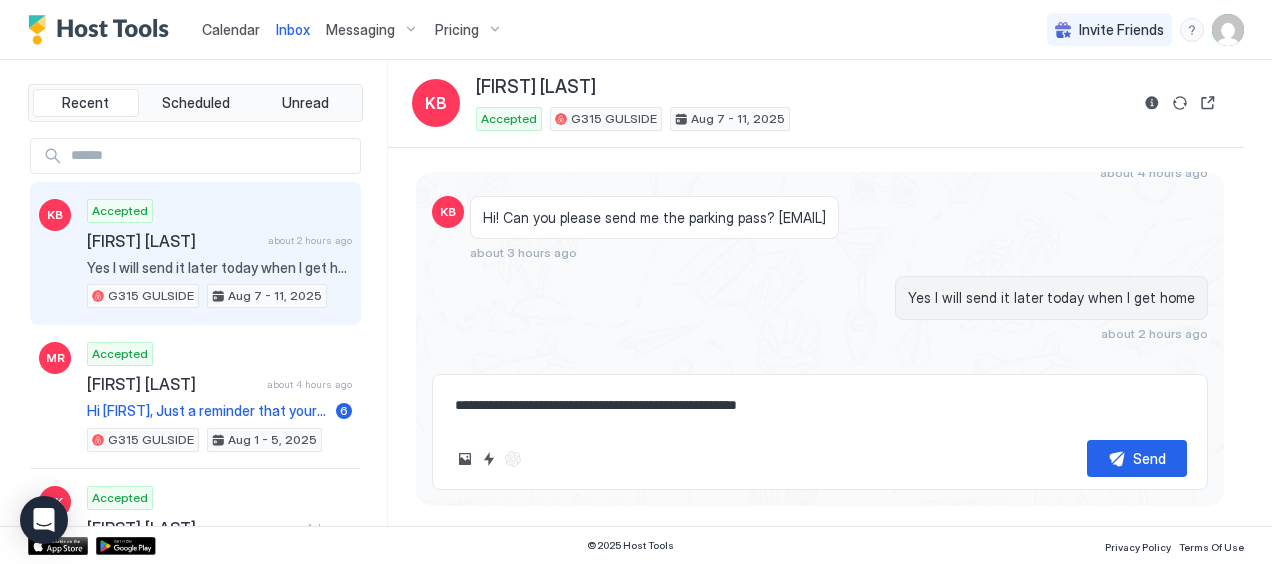 type on "*" 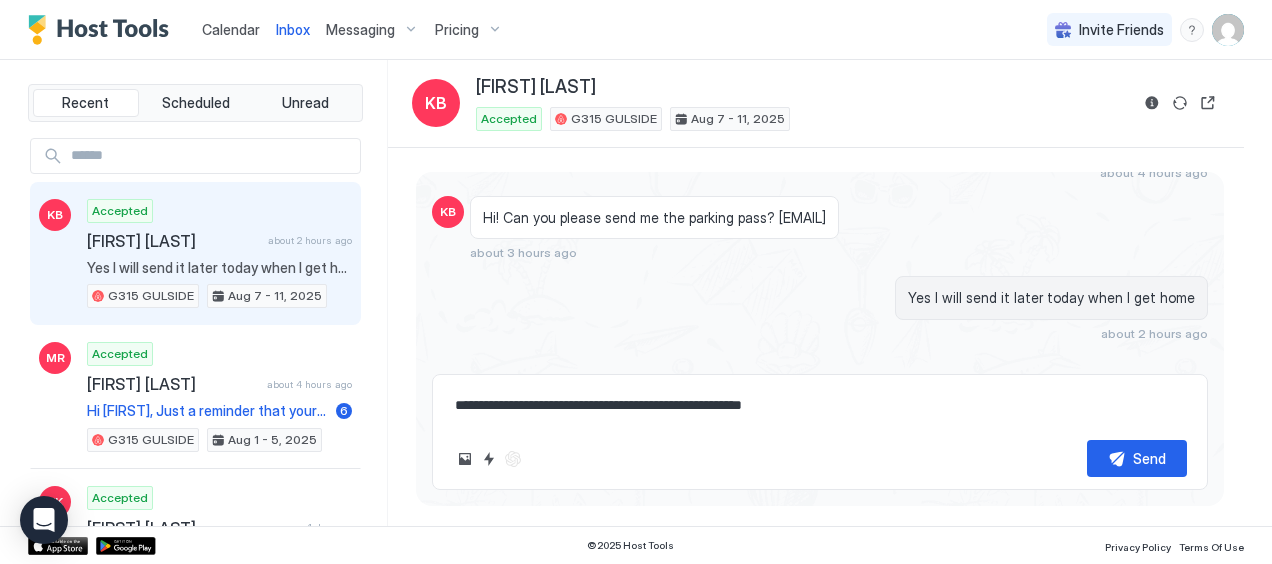 type on "*" 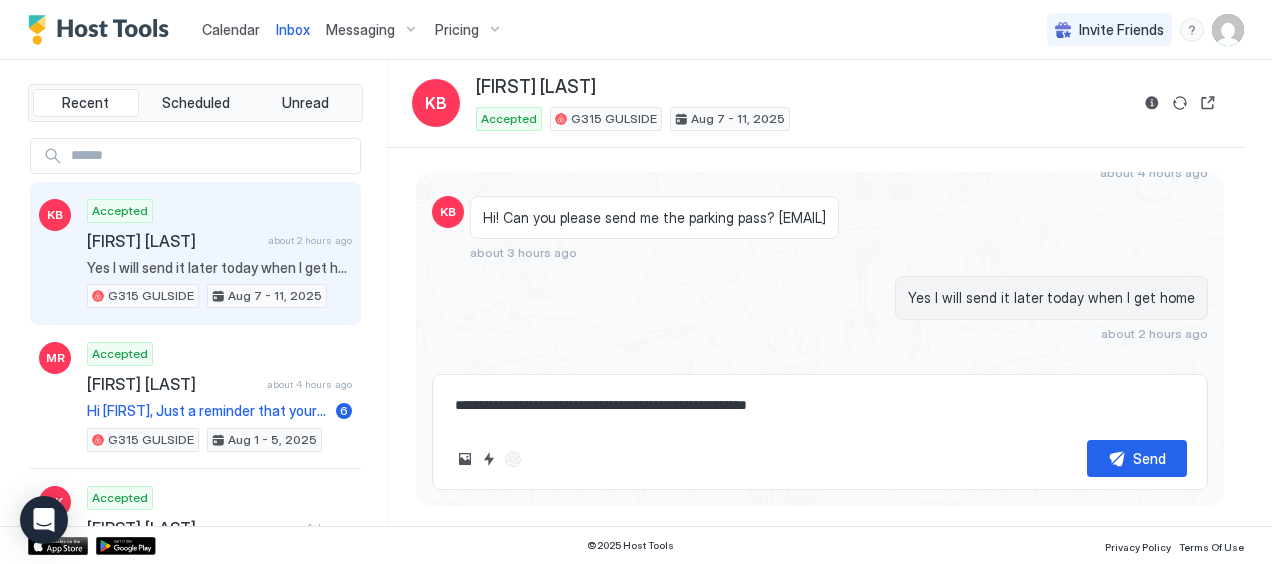 type on "*" 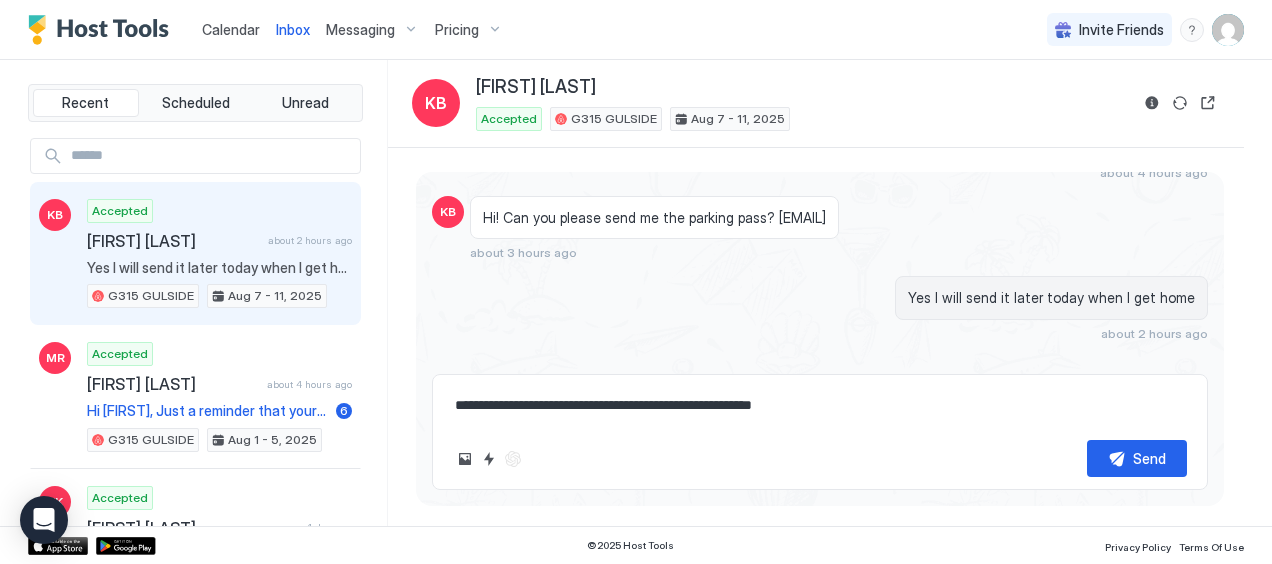 type on "*" 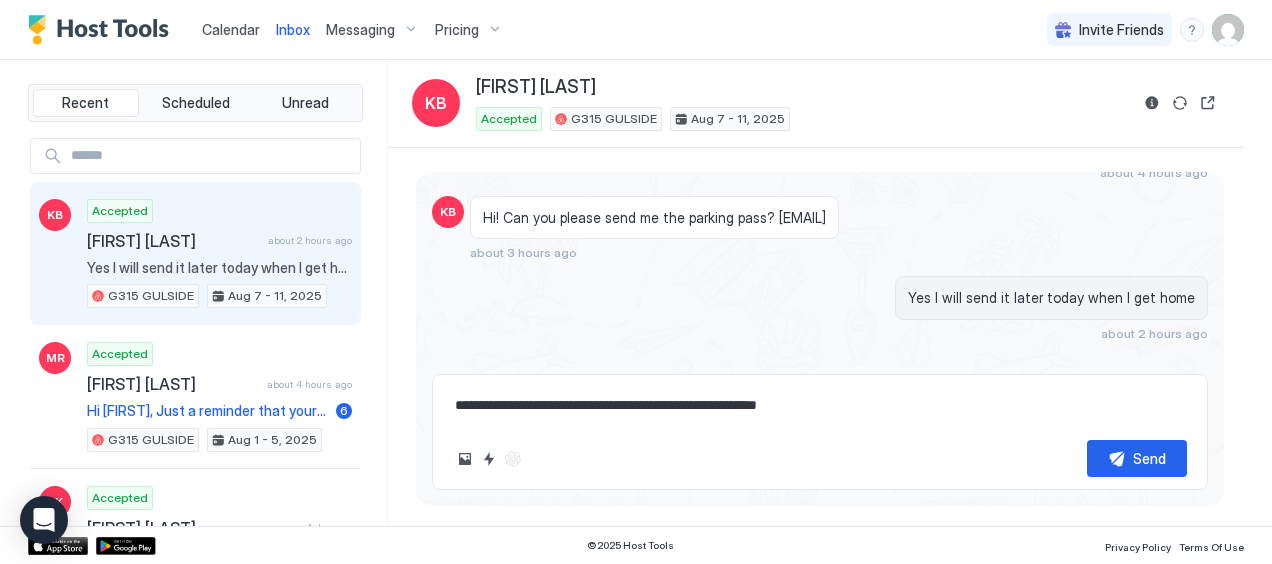 type on "*" 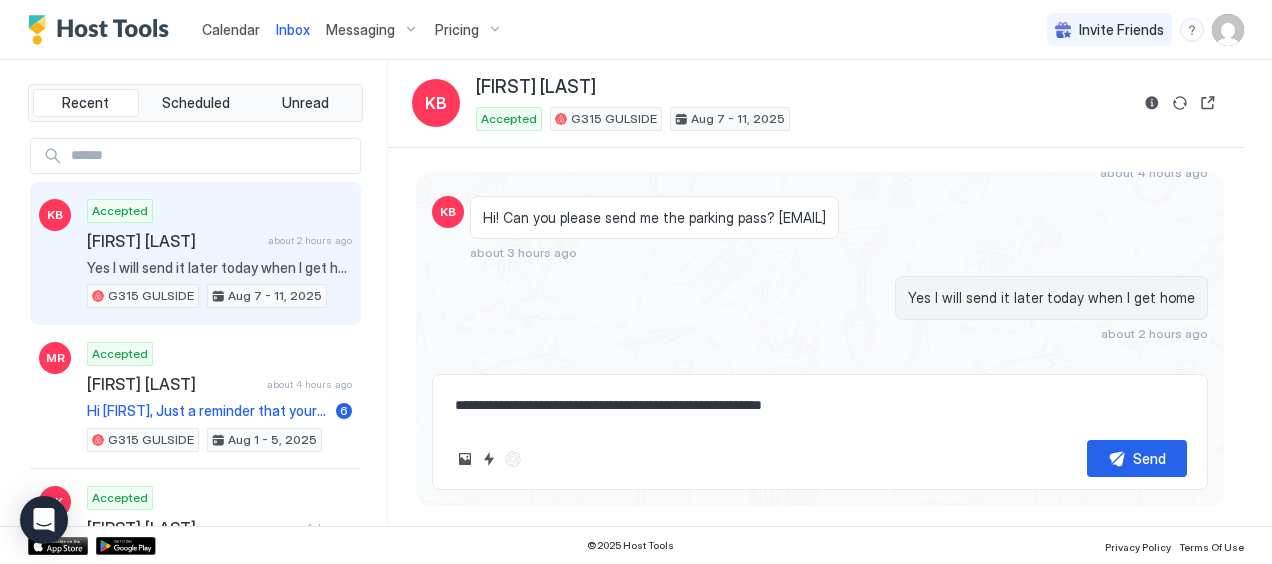 type on "*" 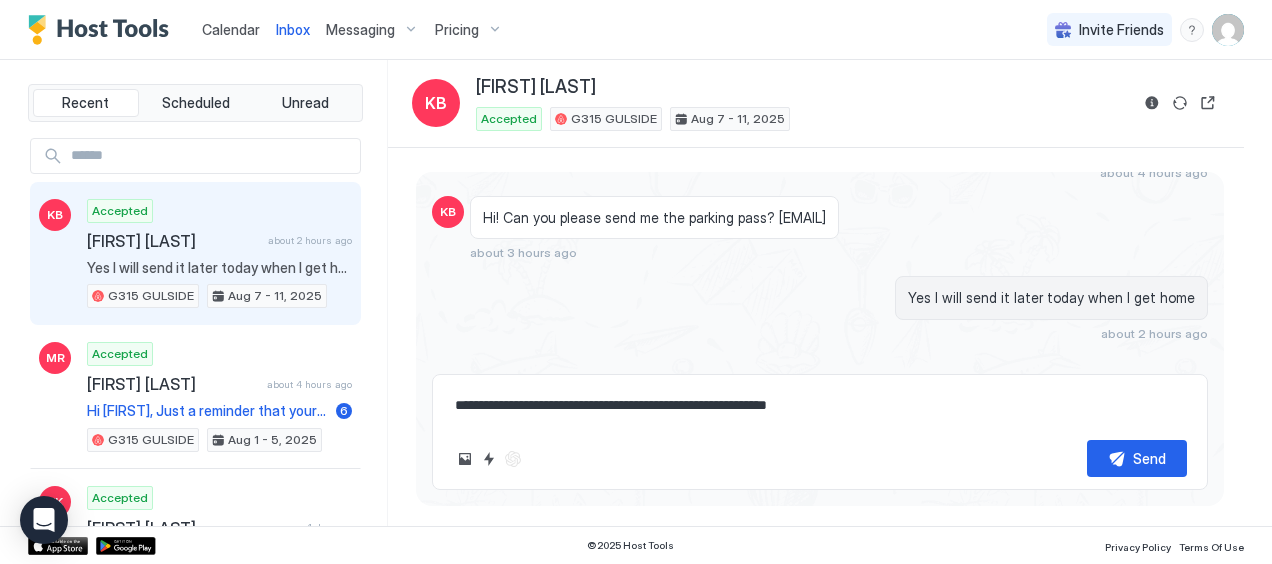 type on "*" 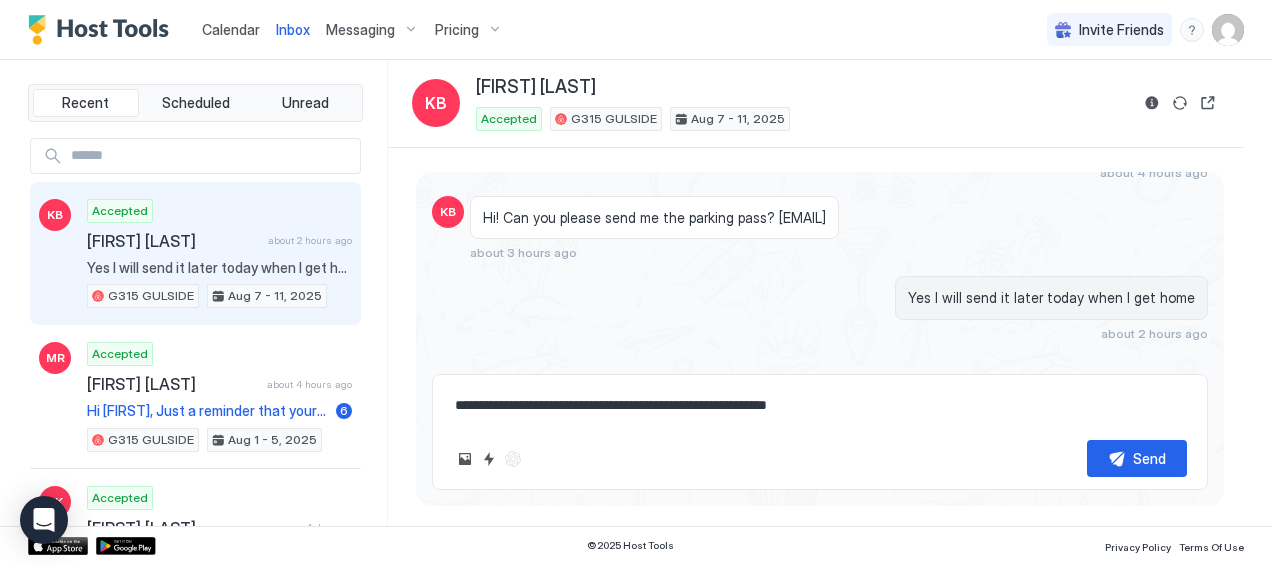 type on "**********" 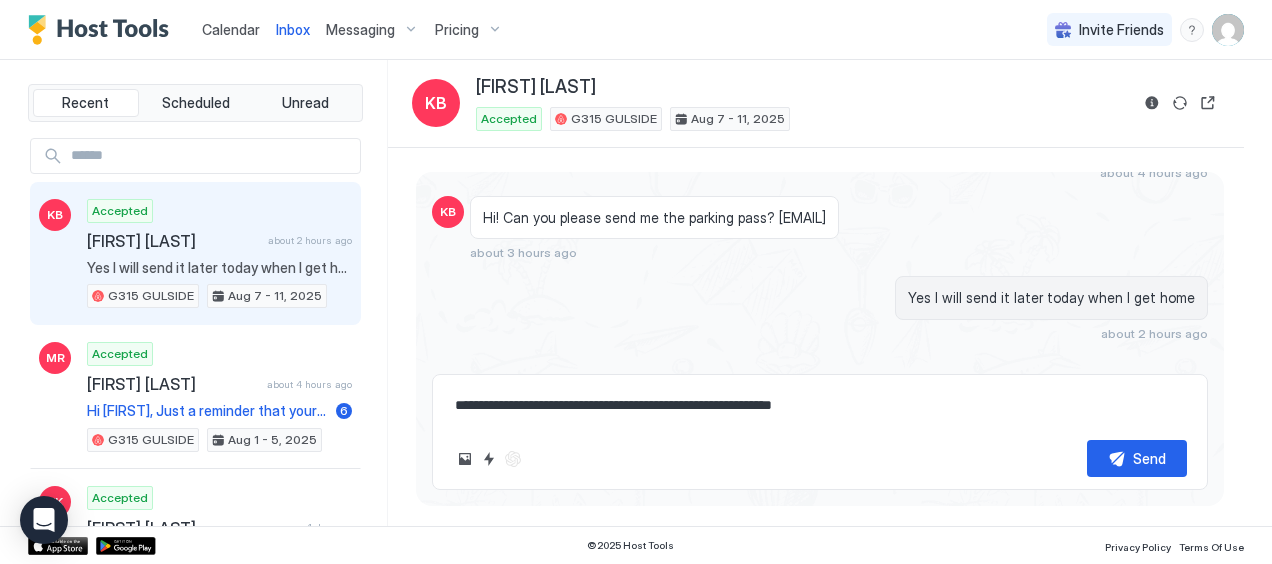 type on "*" 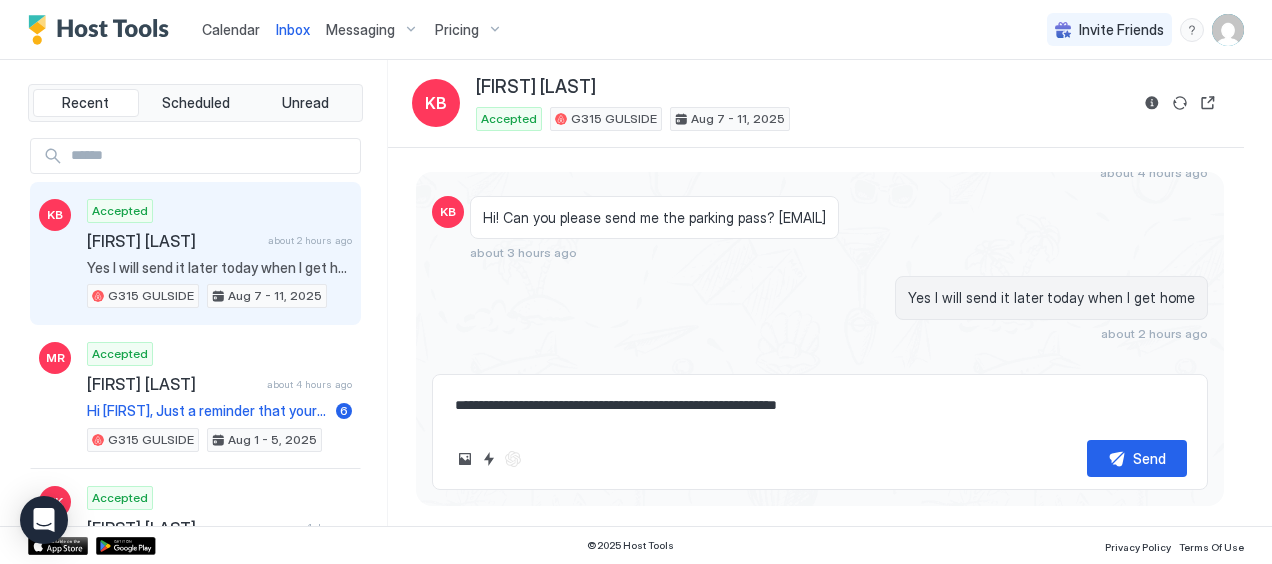 type on "*" 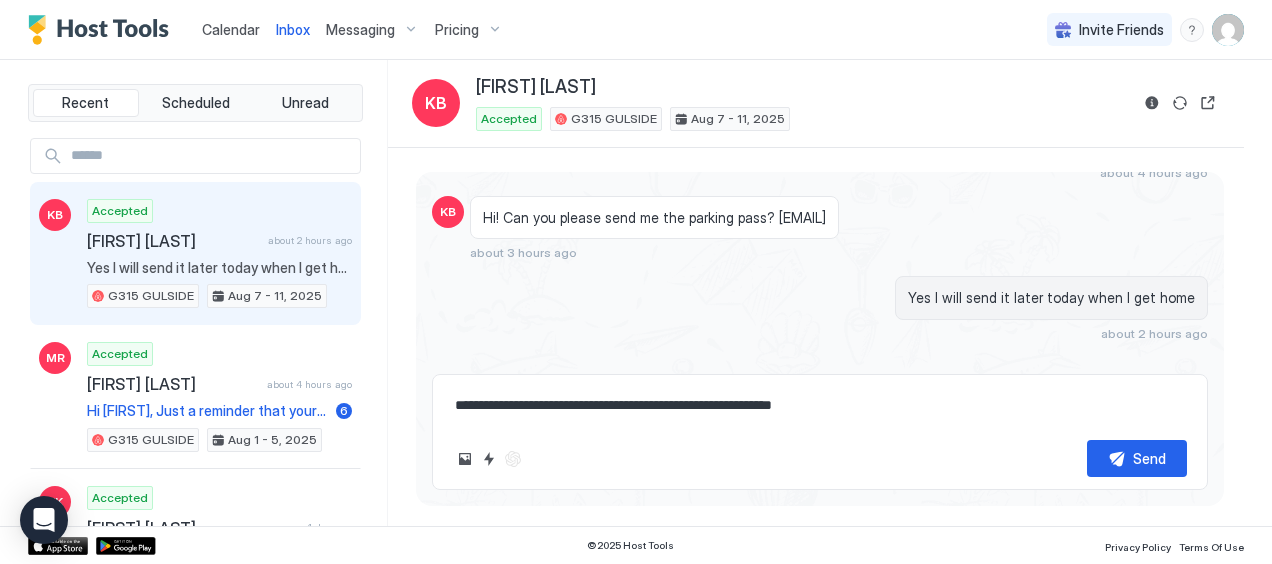 type on "*" 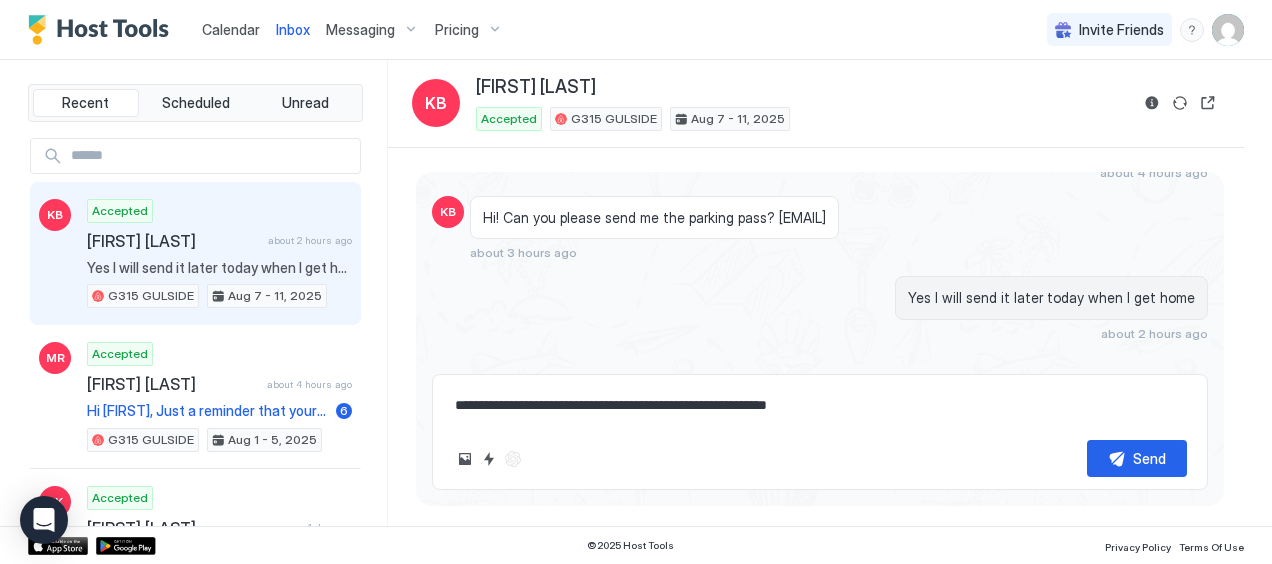 type on "*" 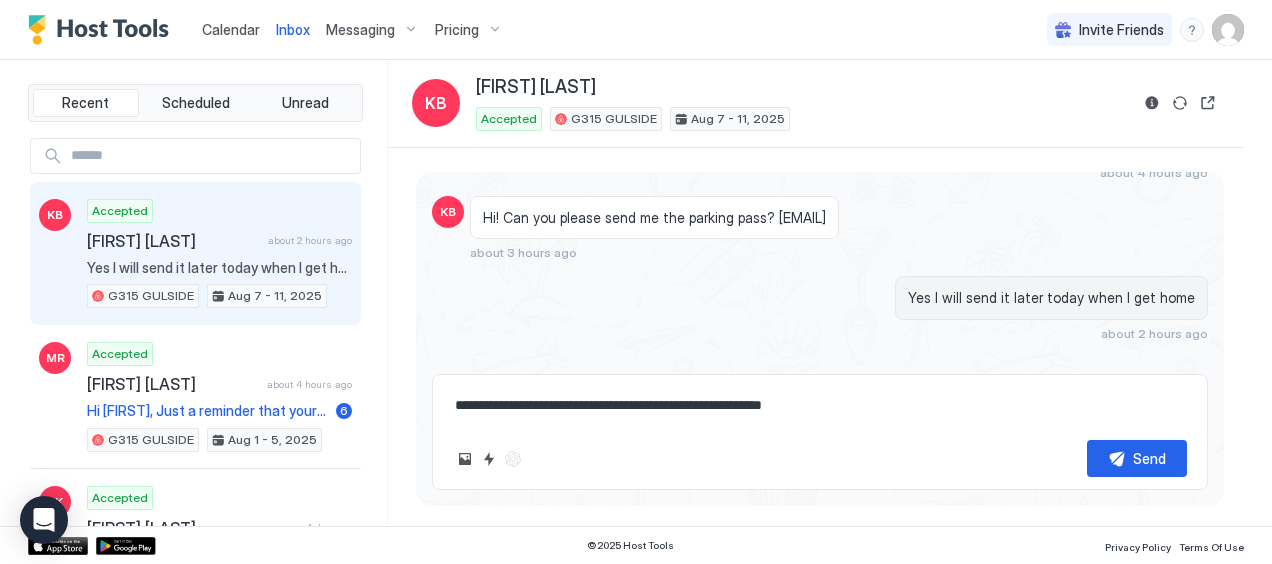 type on "*" 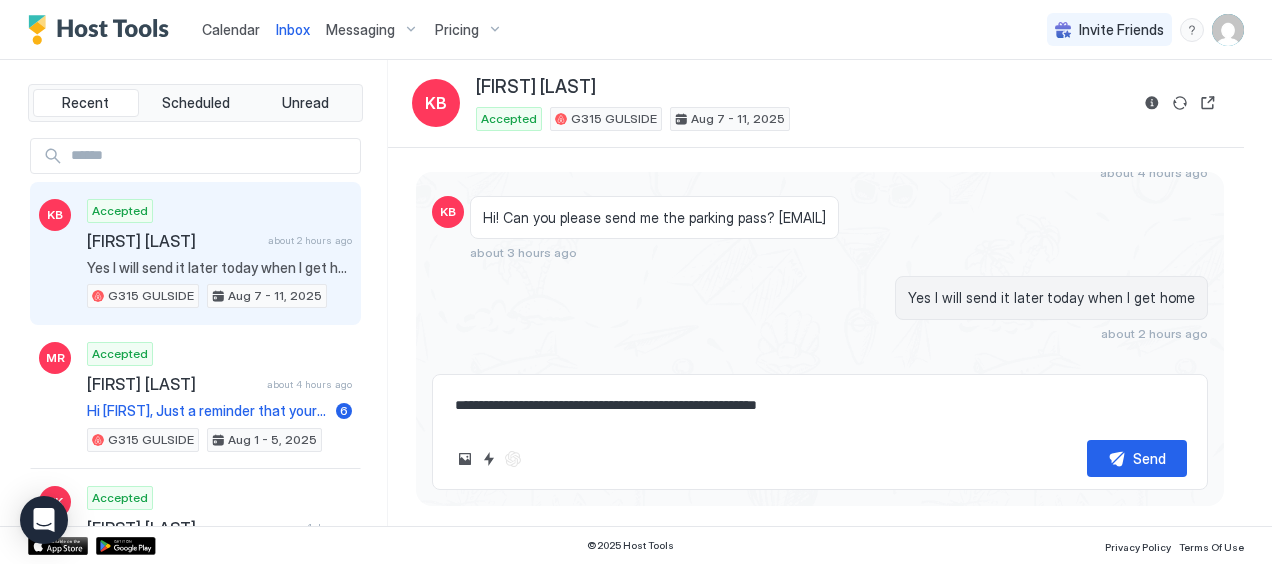 type on "*" 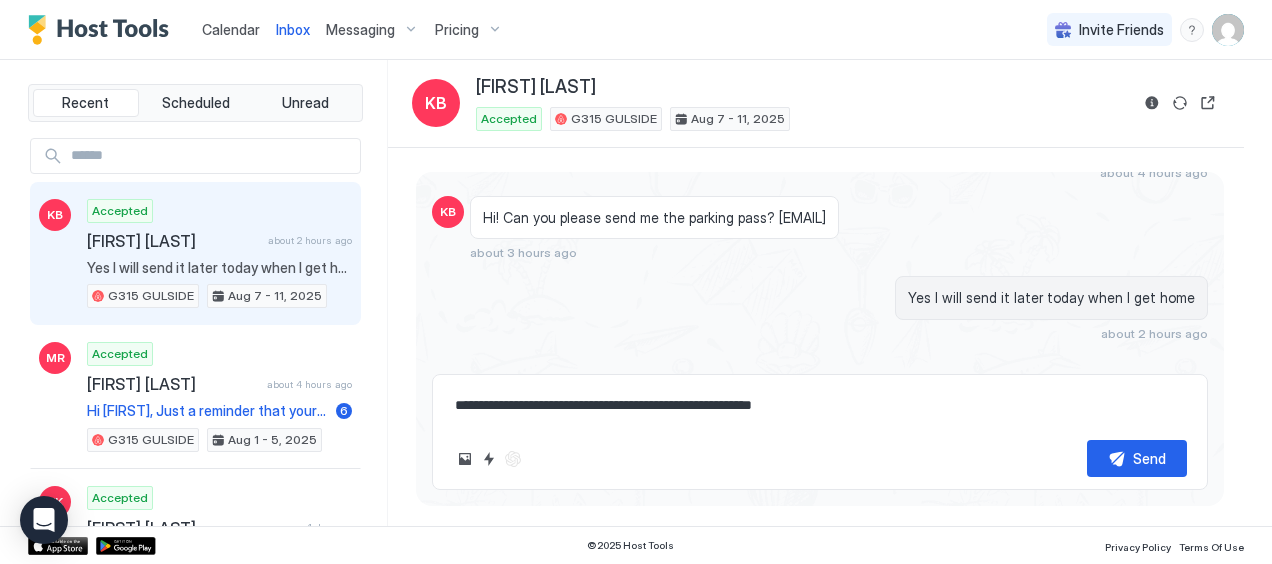 type on "*" 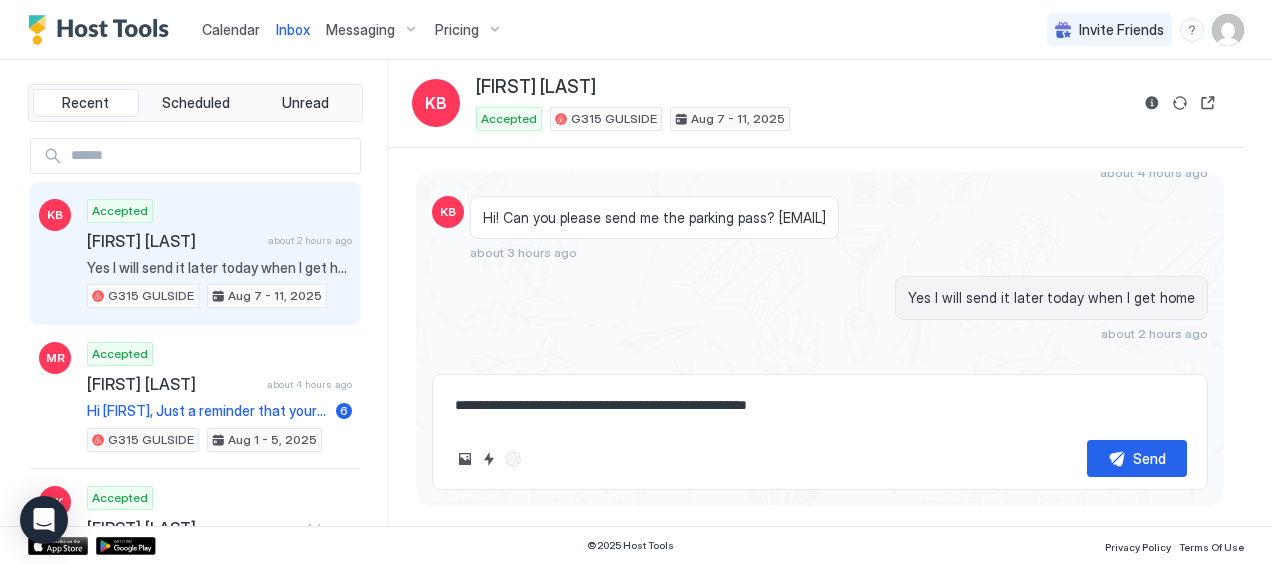 type on "*" 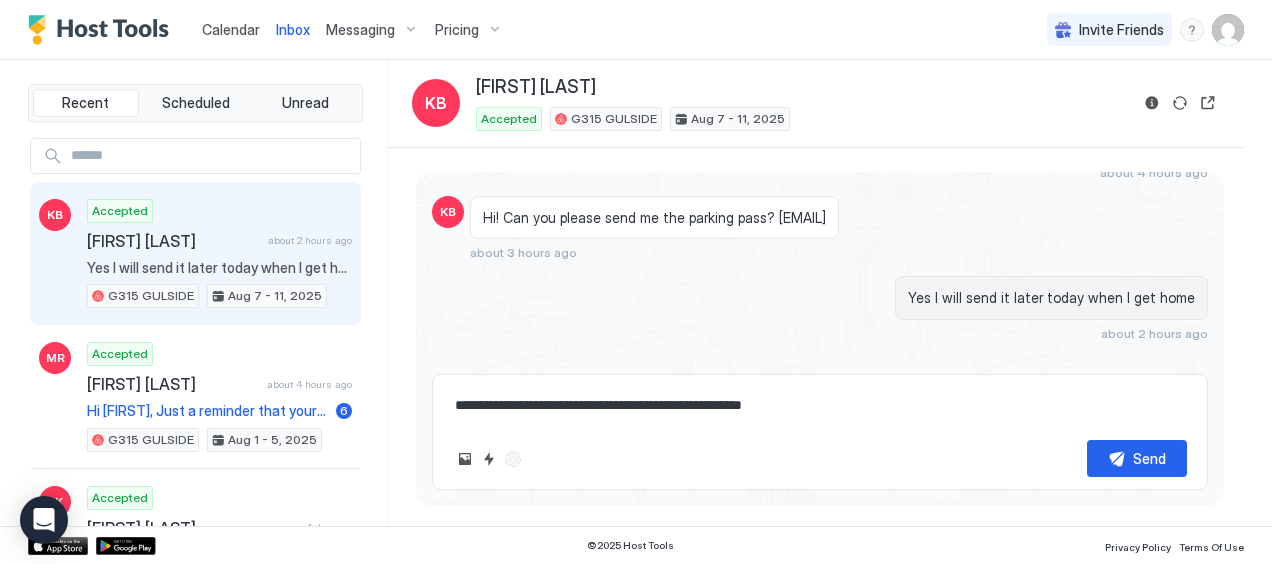 type on "*" 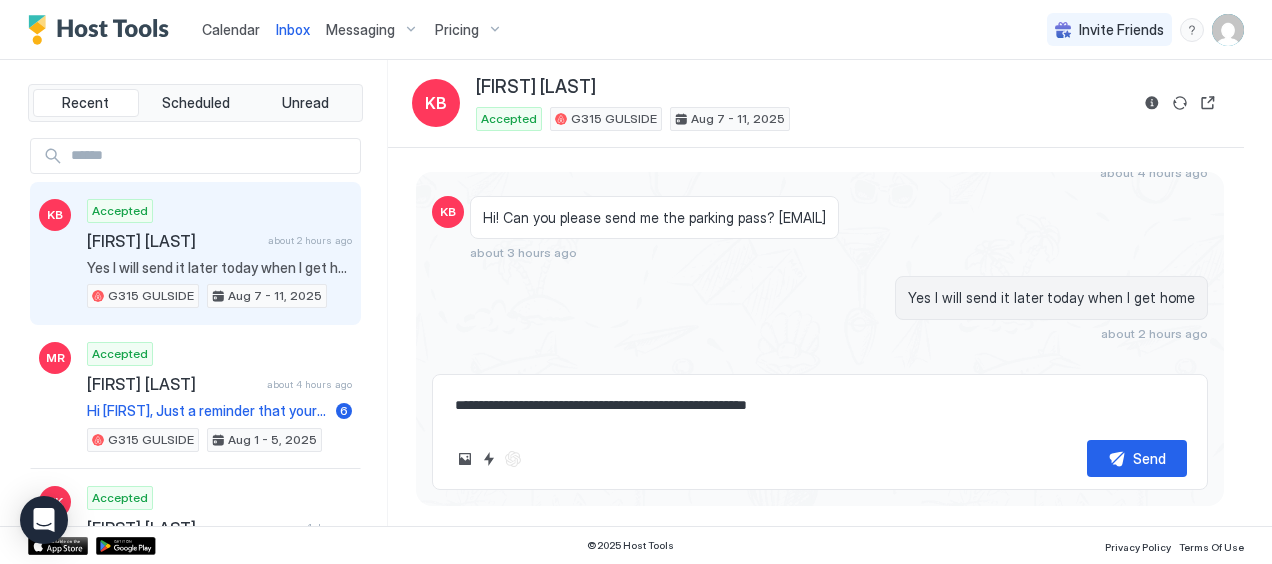 type on "*" 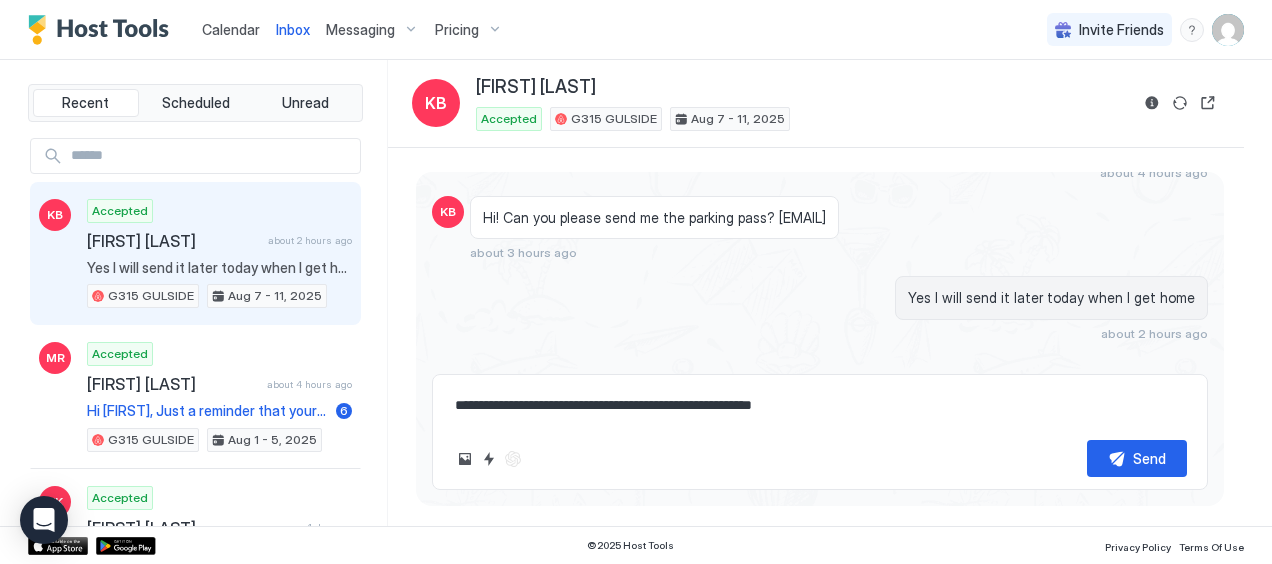 type on "*" 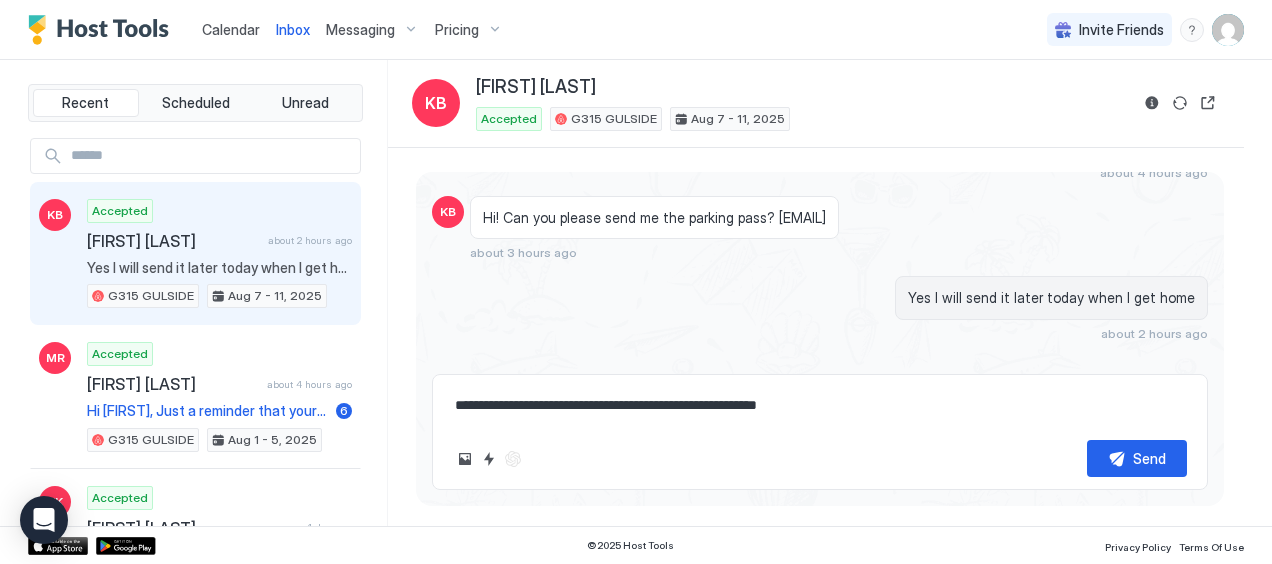 type on "*" 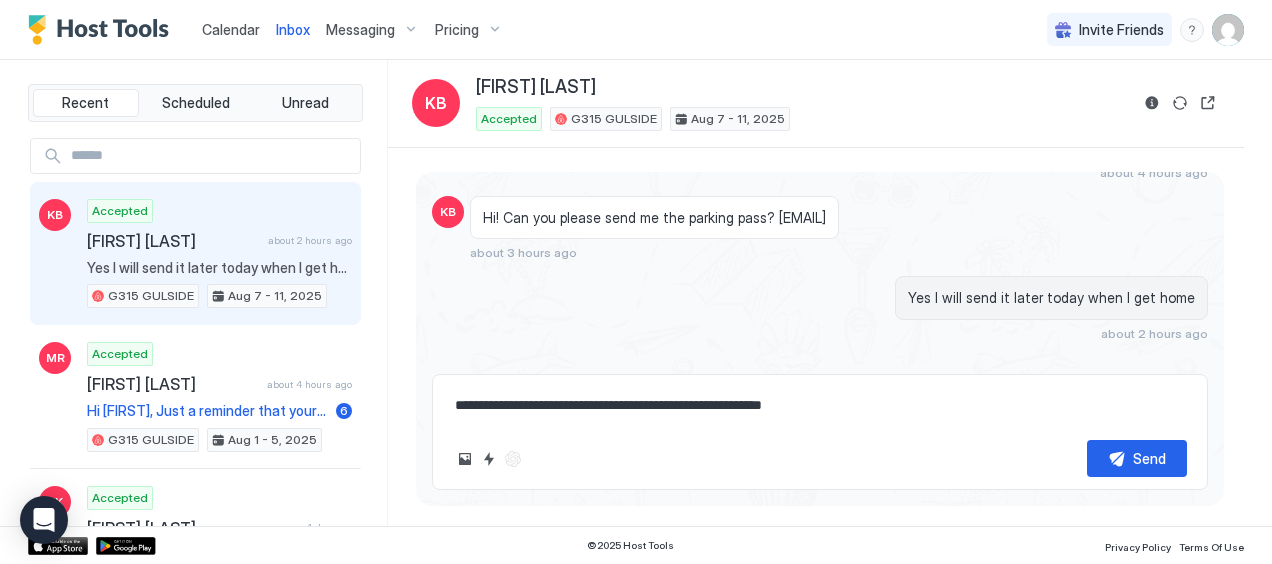 type on "*" 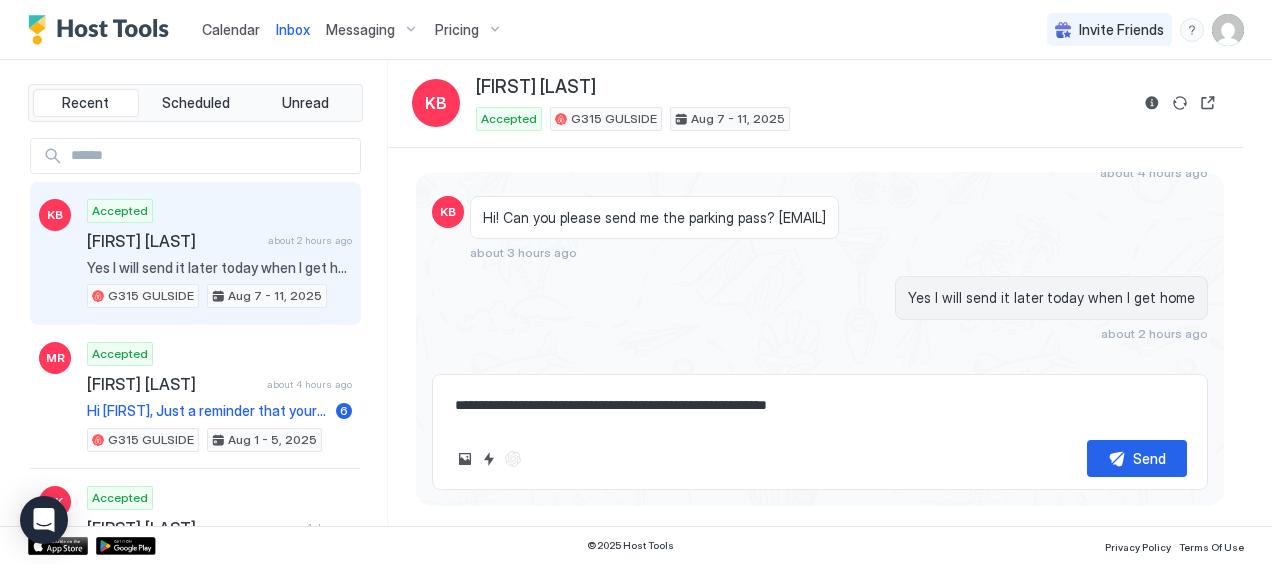 type on "*" 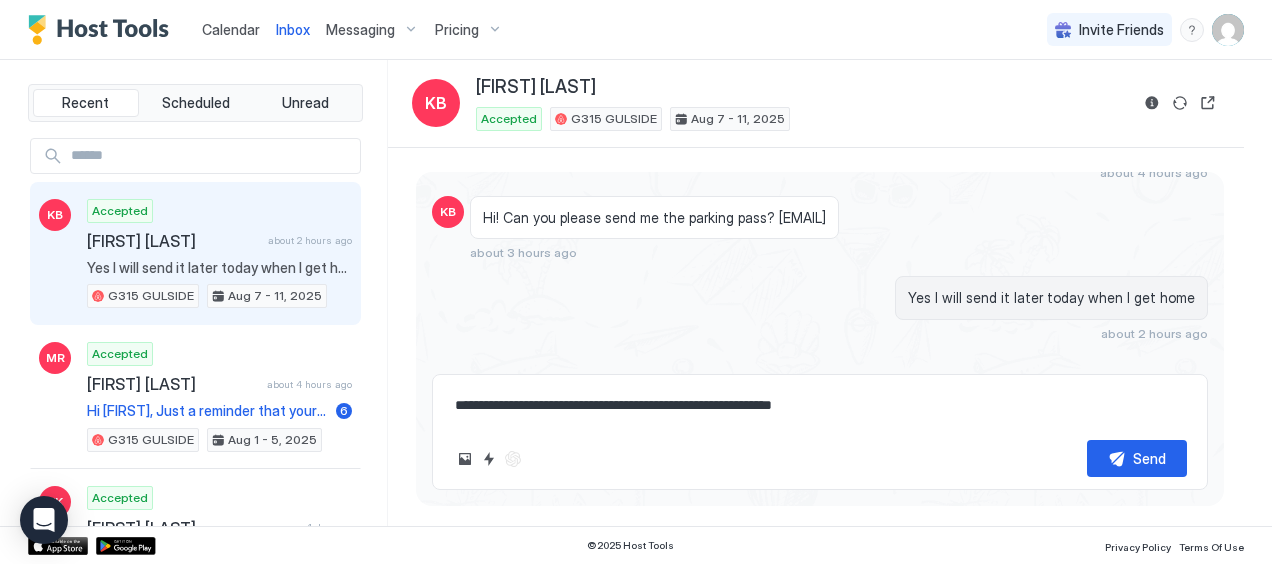 type on "**********" 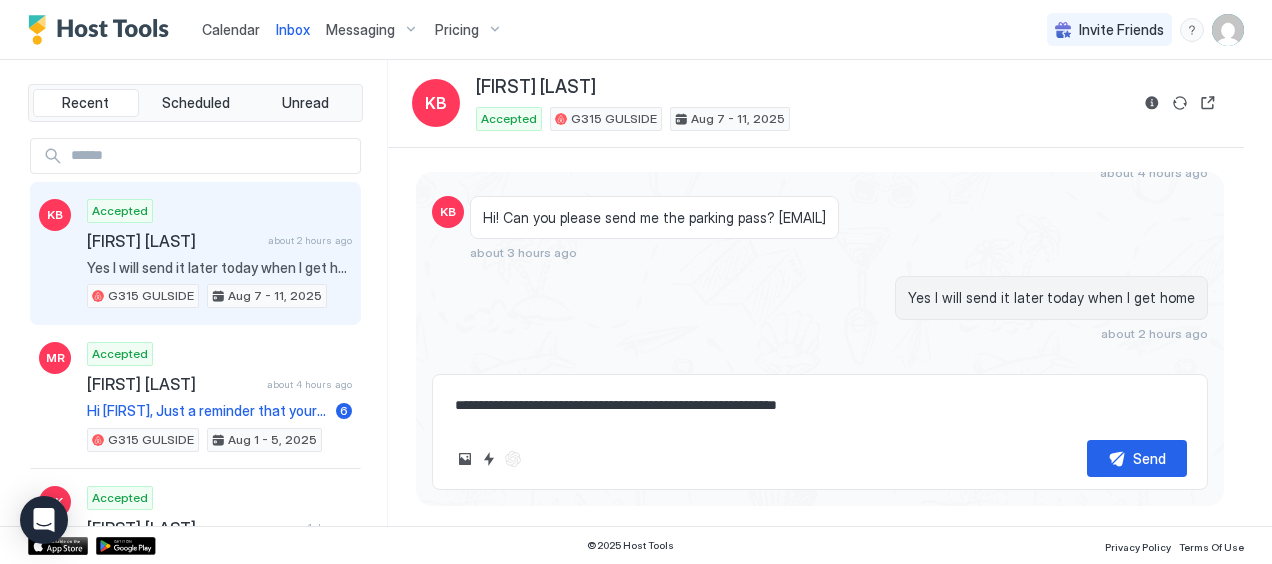 type on "*" 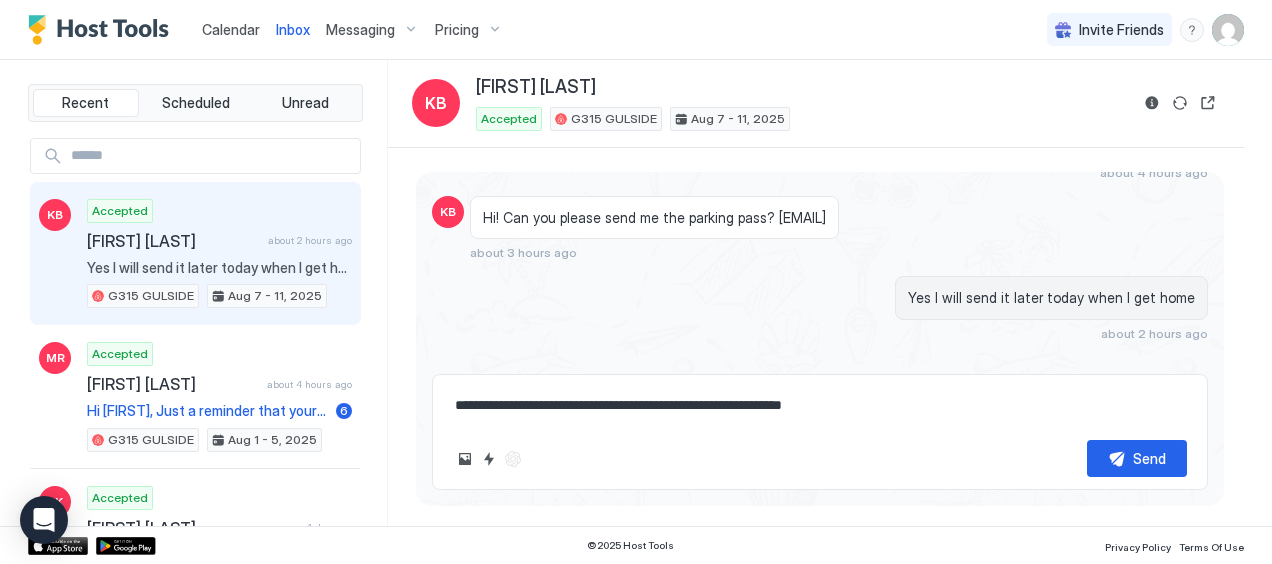 type on "*" 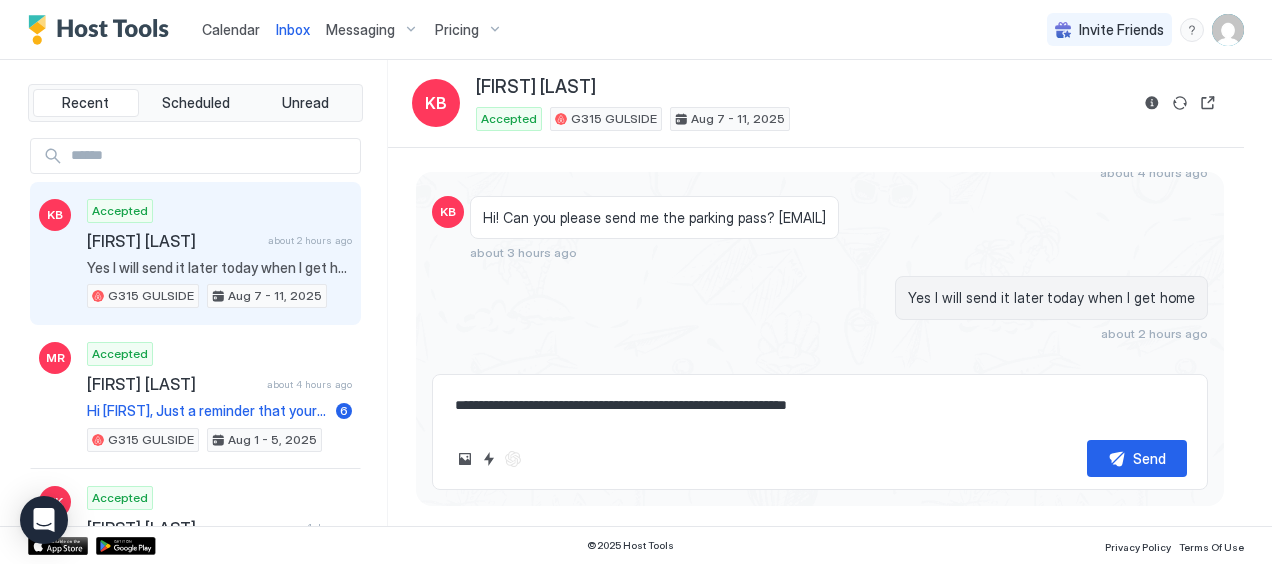 type on "*" 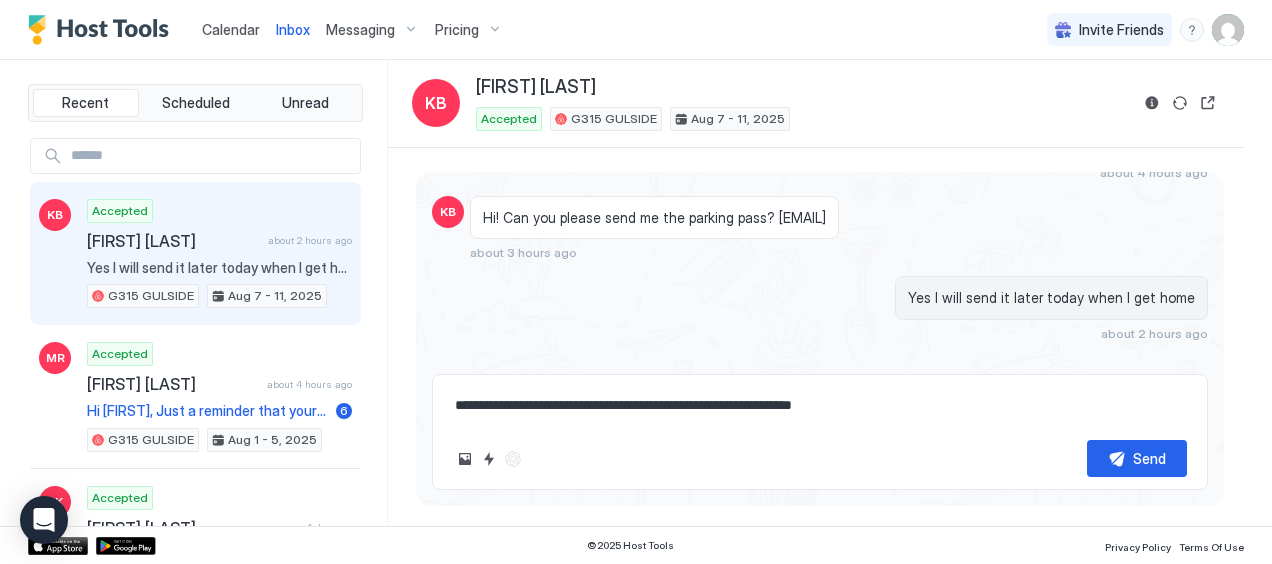 type on "*" 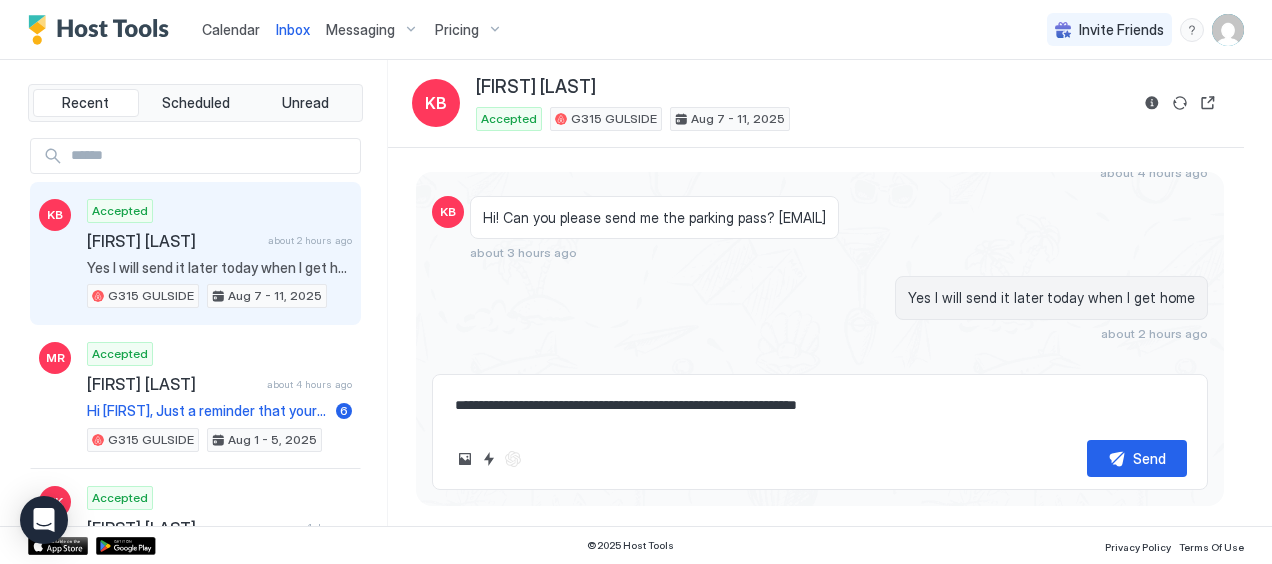 type on "*" 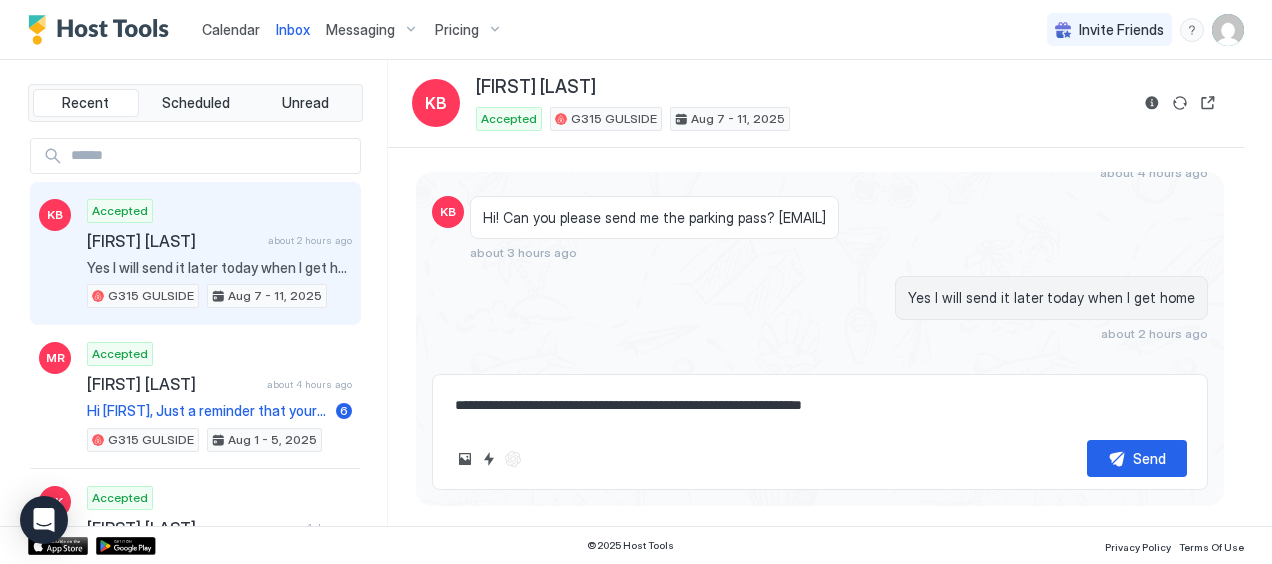 type on "*" 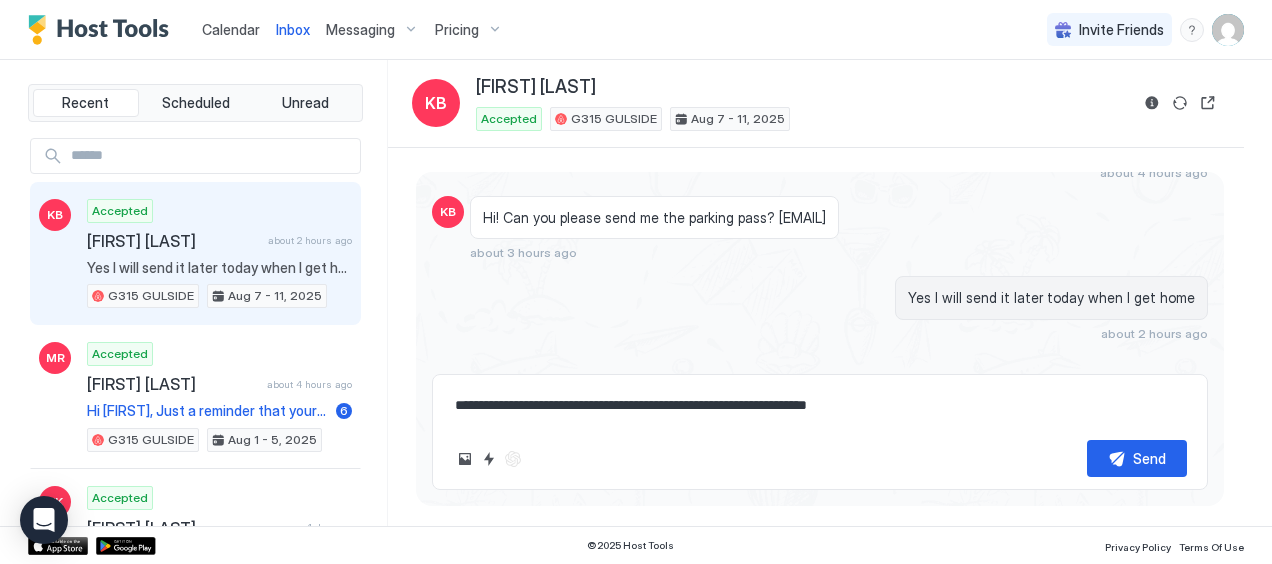 type on "*" 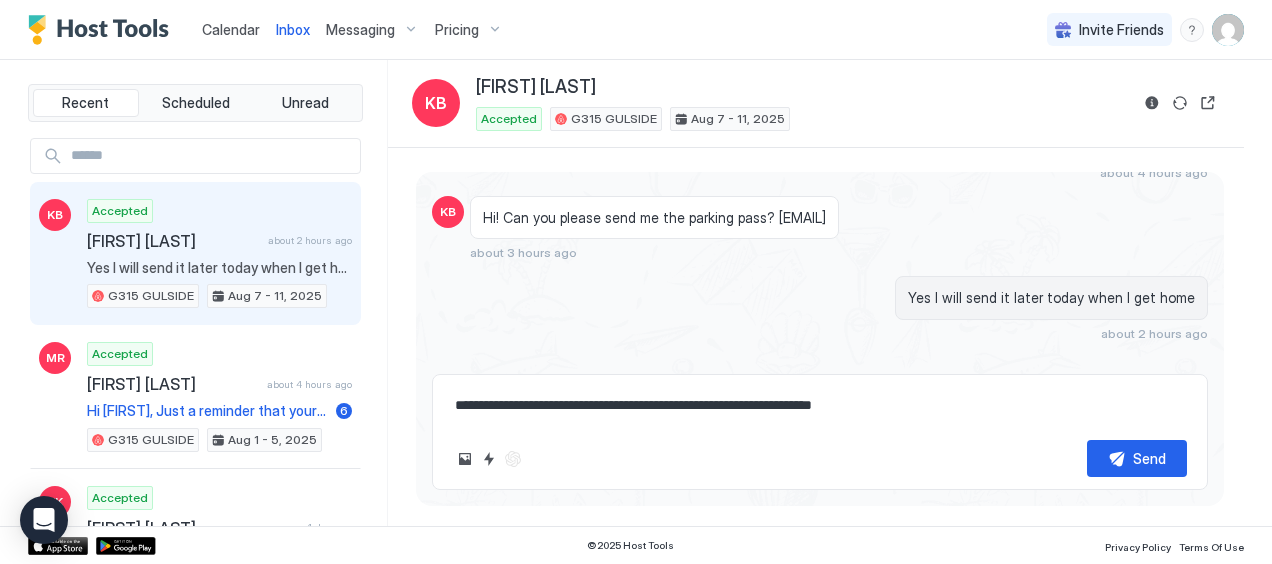 type on "**********" 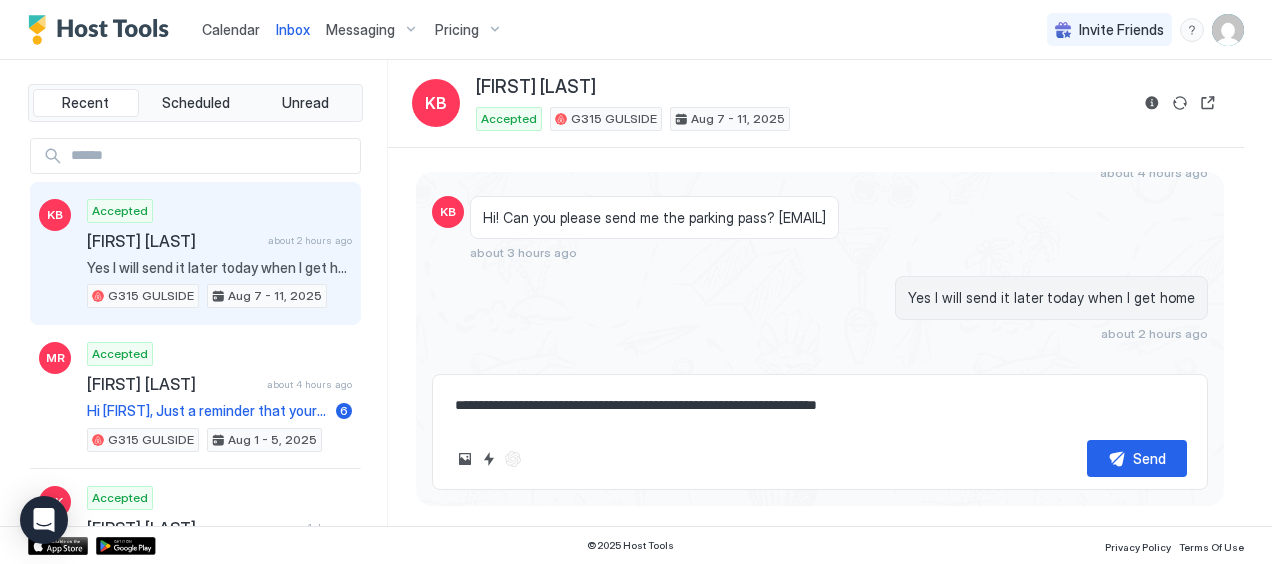 type on "*" 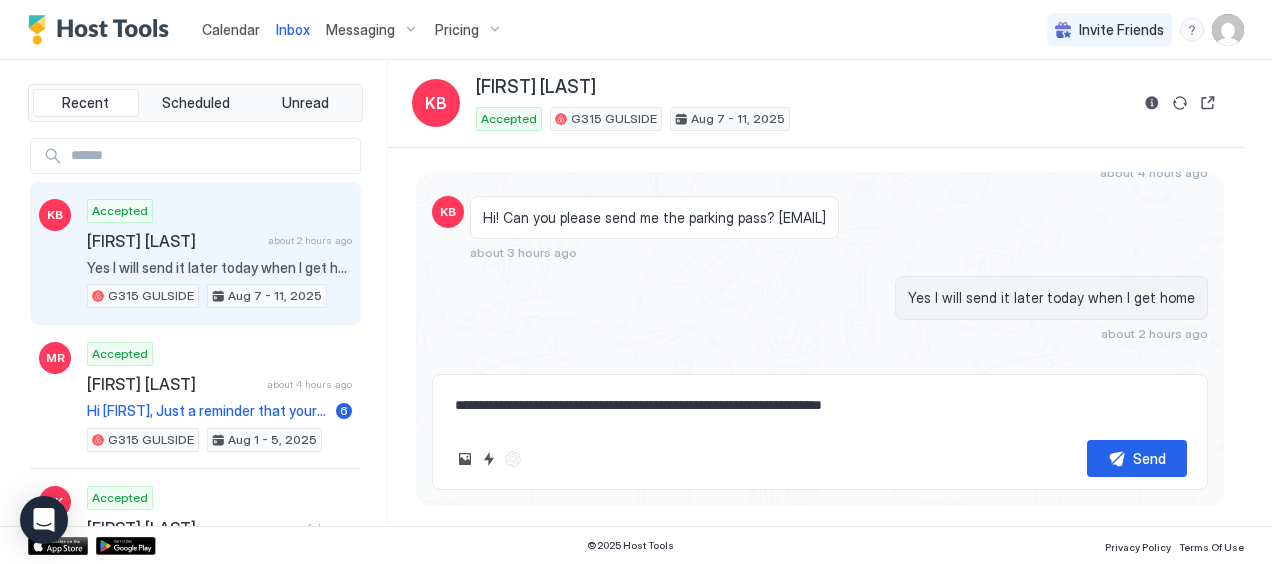 type on "*" 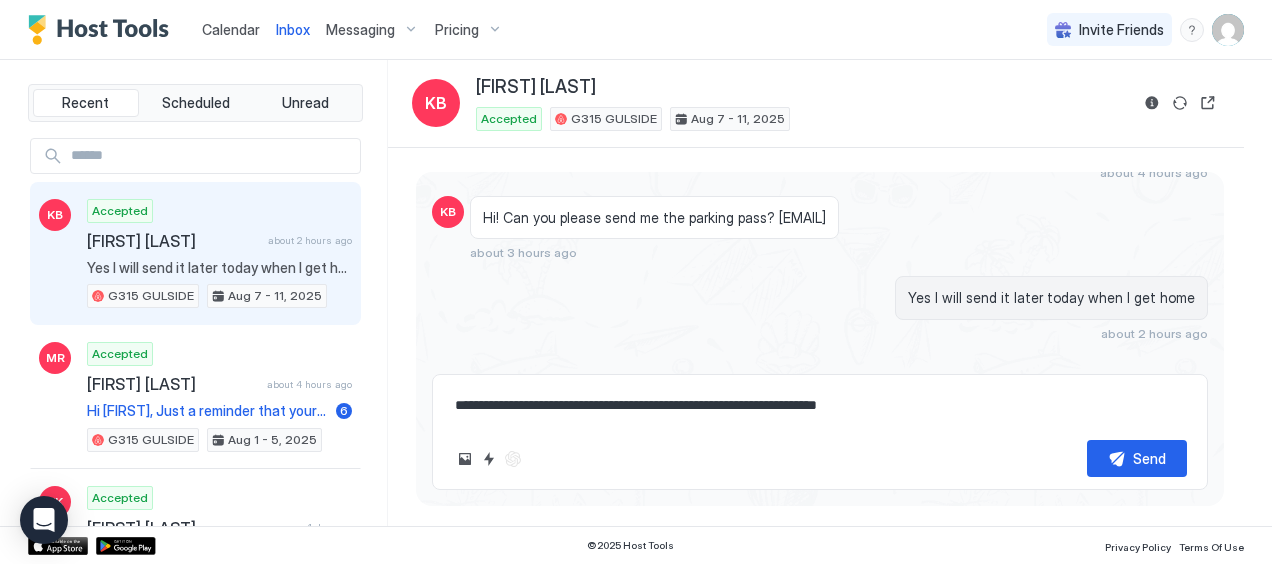 type on "*" 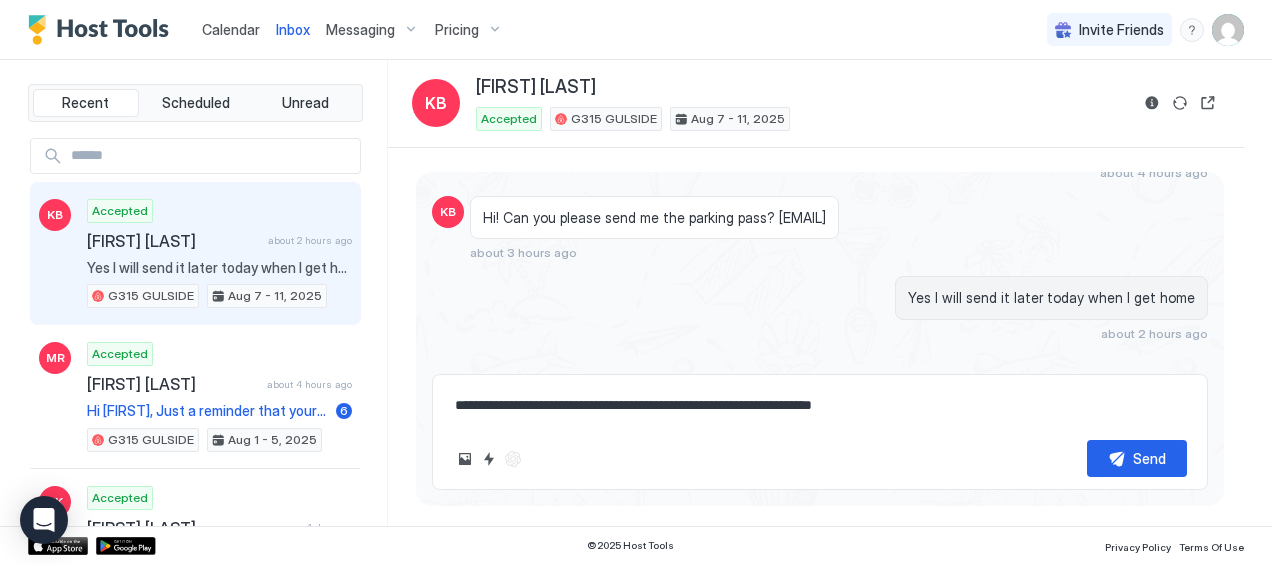 type on "*" 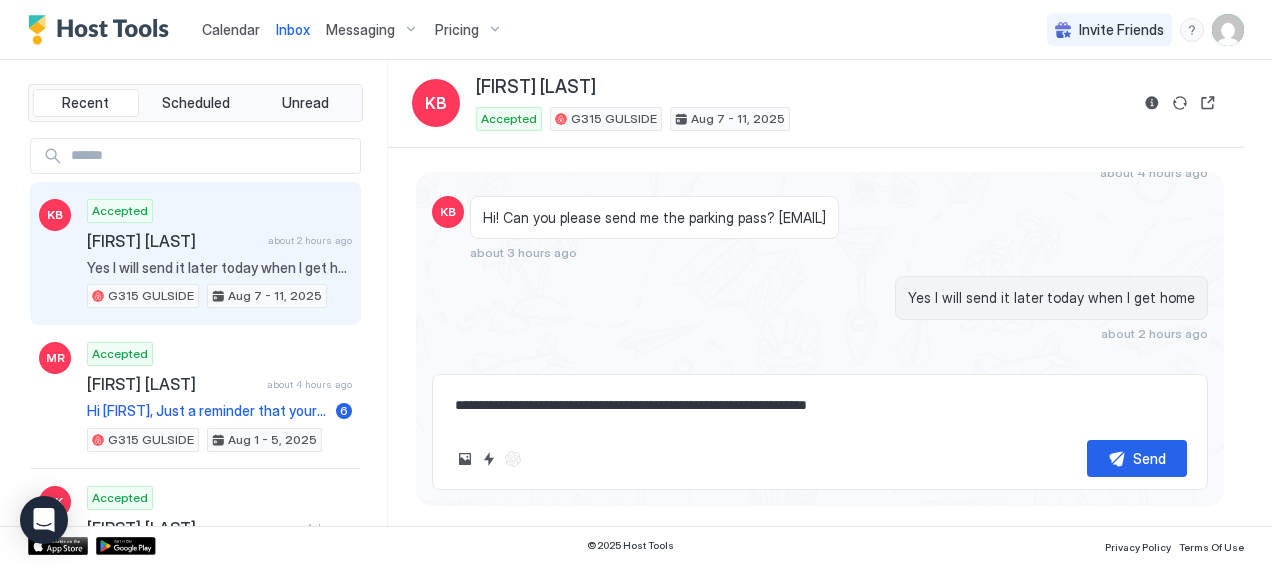 type on "*" 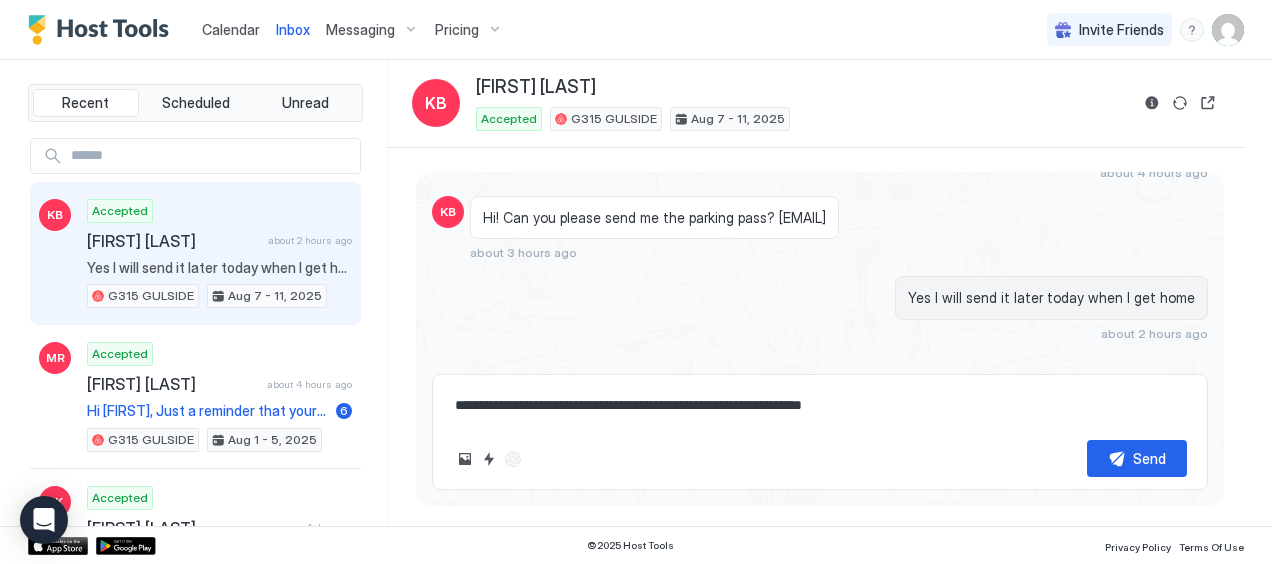 type on "*" 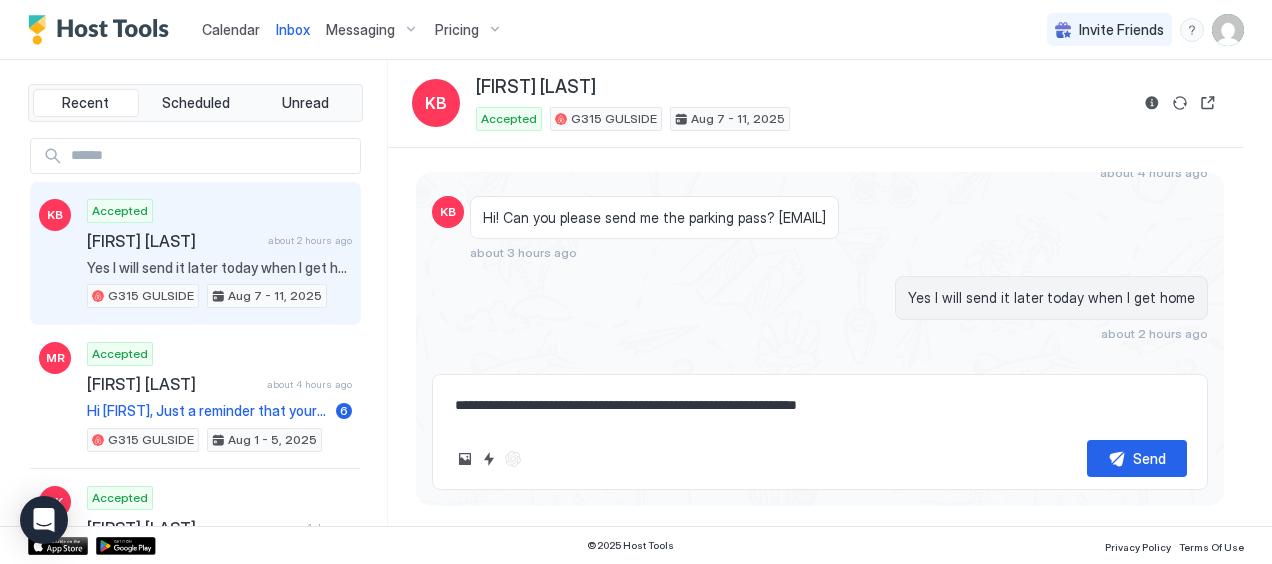 type on "*" 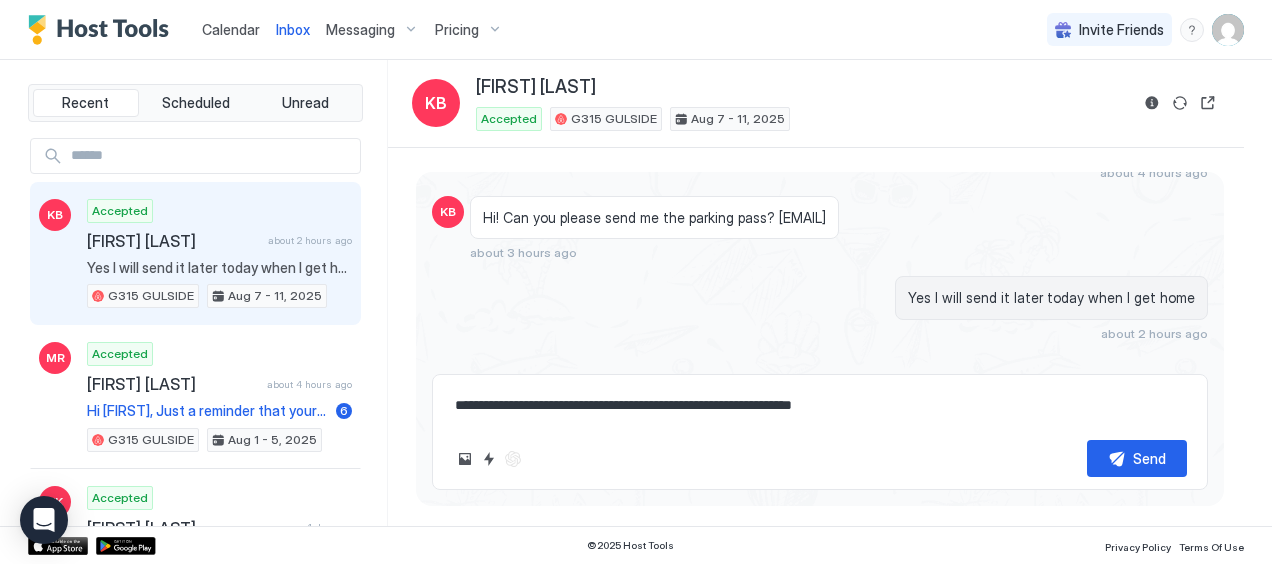 type on "*" 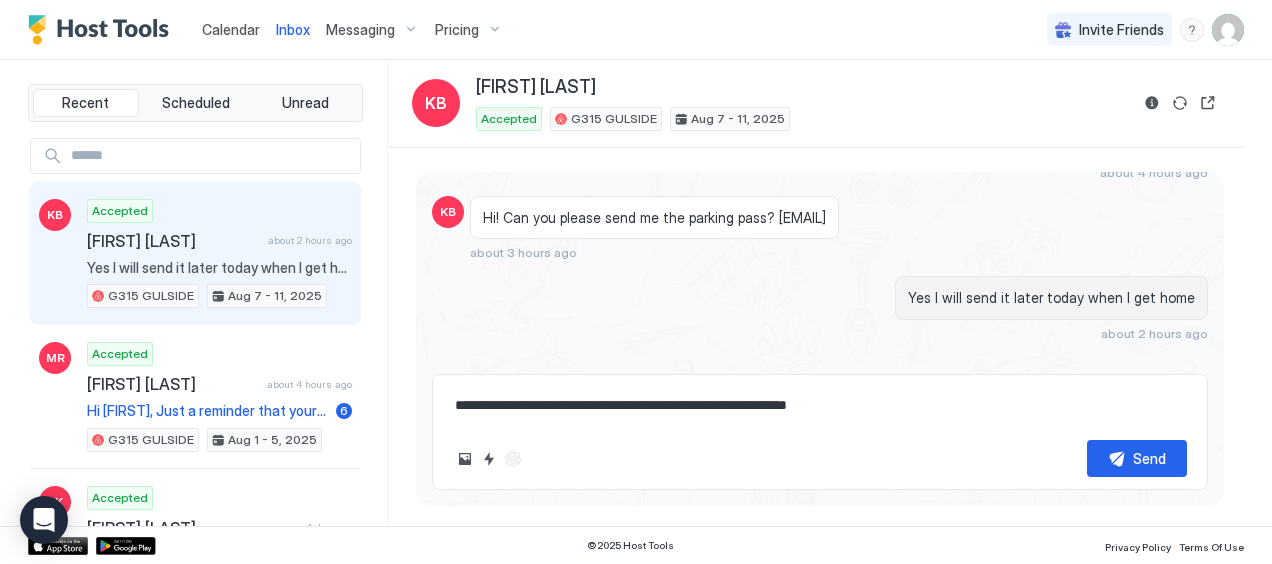 type on "*" 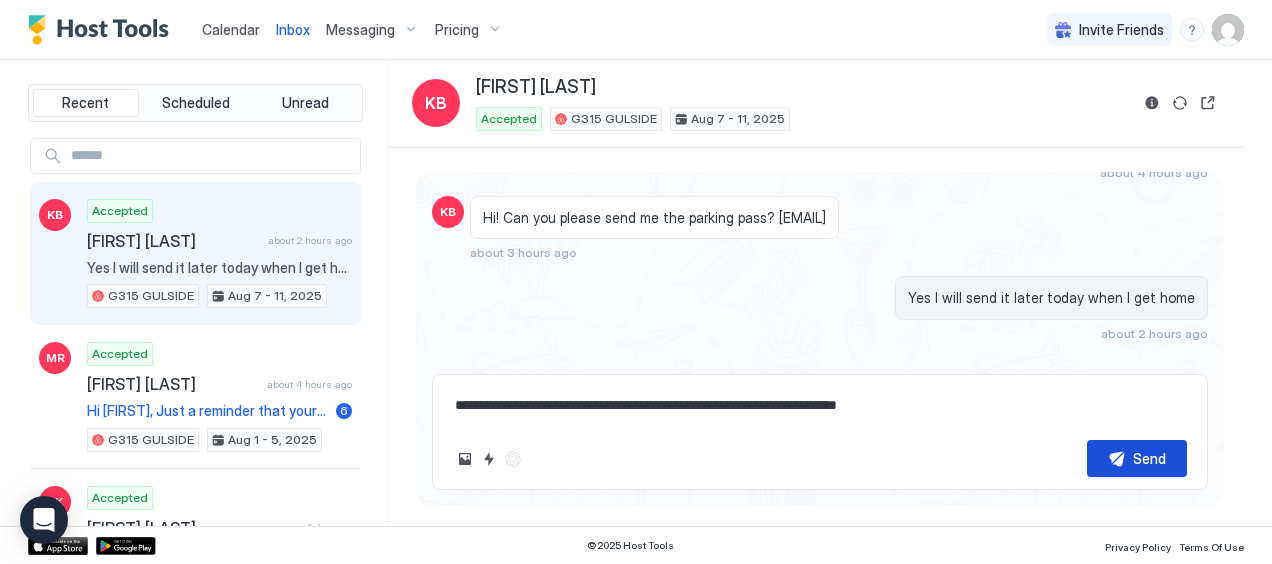 click on "Send" at bounding box center [1149, 458] 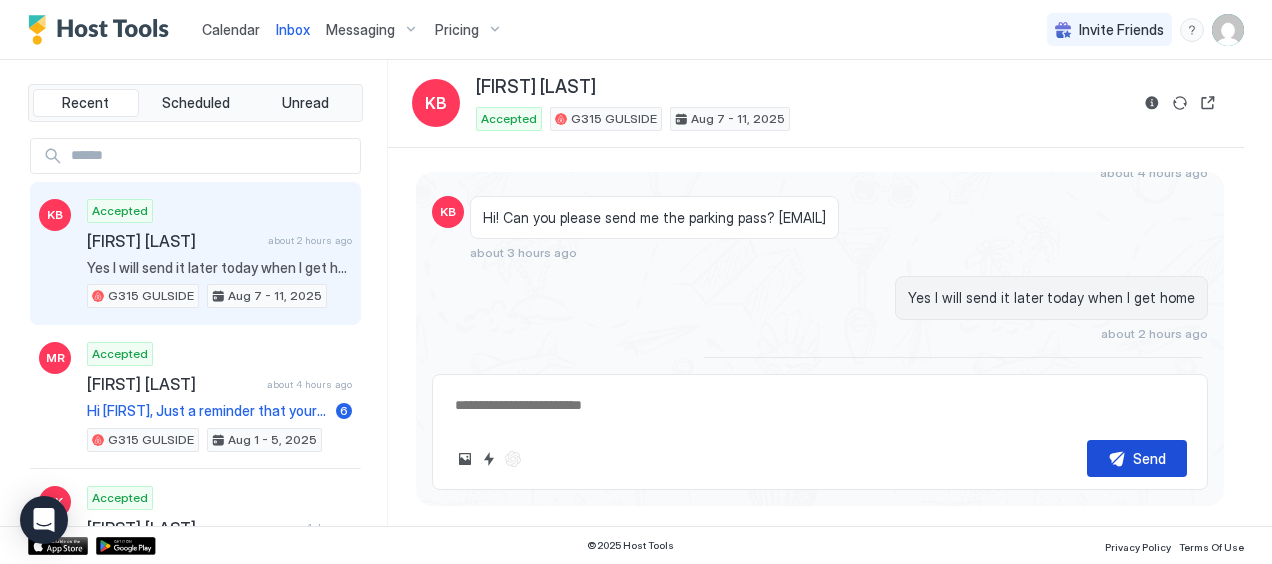 scroll, scrollTop: 2265, scrollLeft: 0, axis: vertical 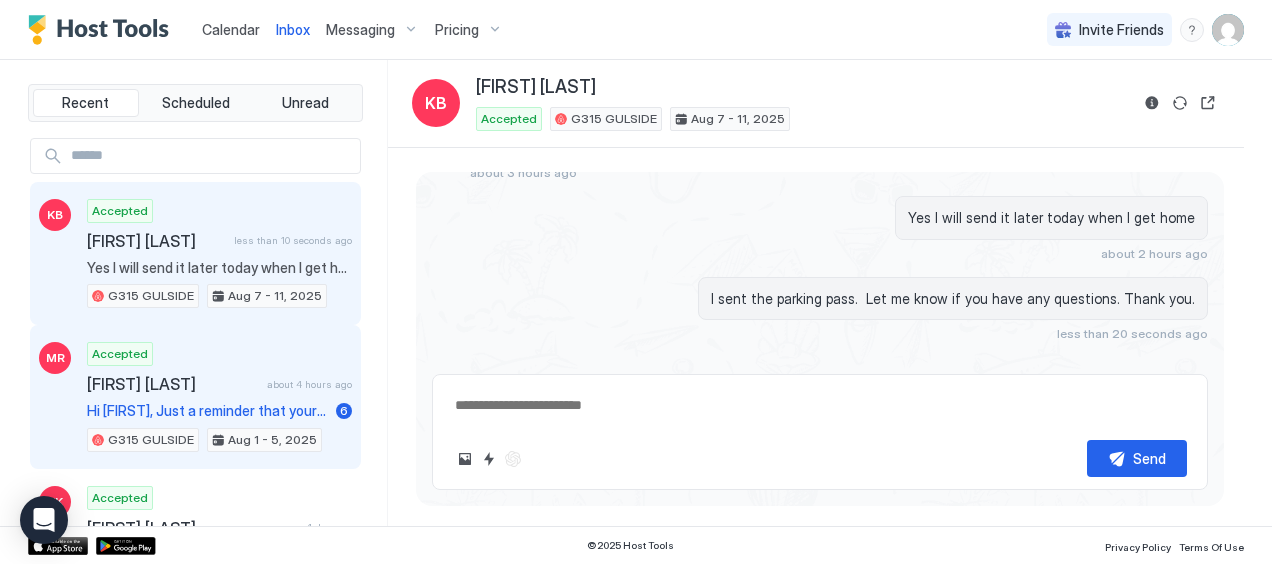 click on "[FIRST] [LAST]" at bounding box center (173, 384) 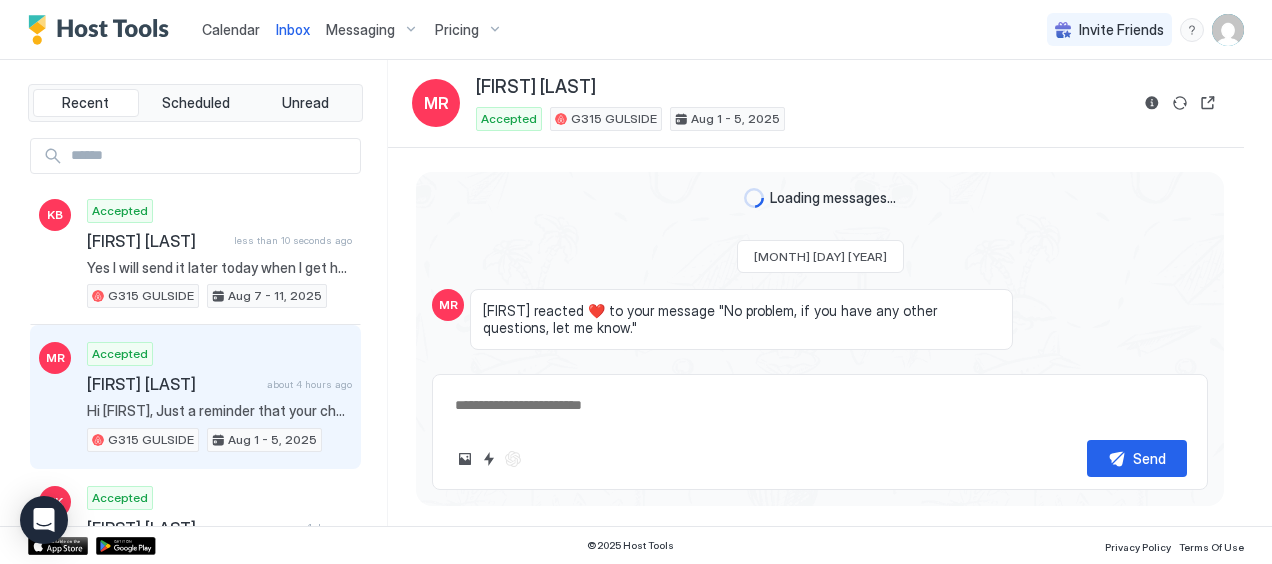 scroll, scrollTop: 4328, scrollLeft: 0, axis: vertical 